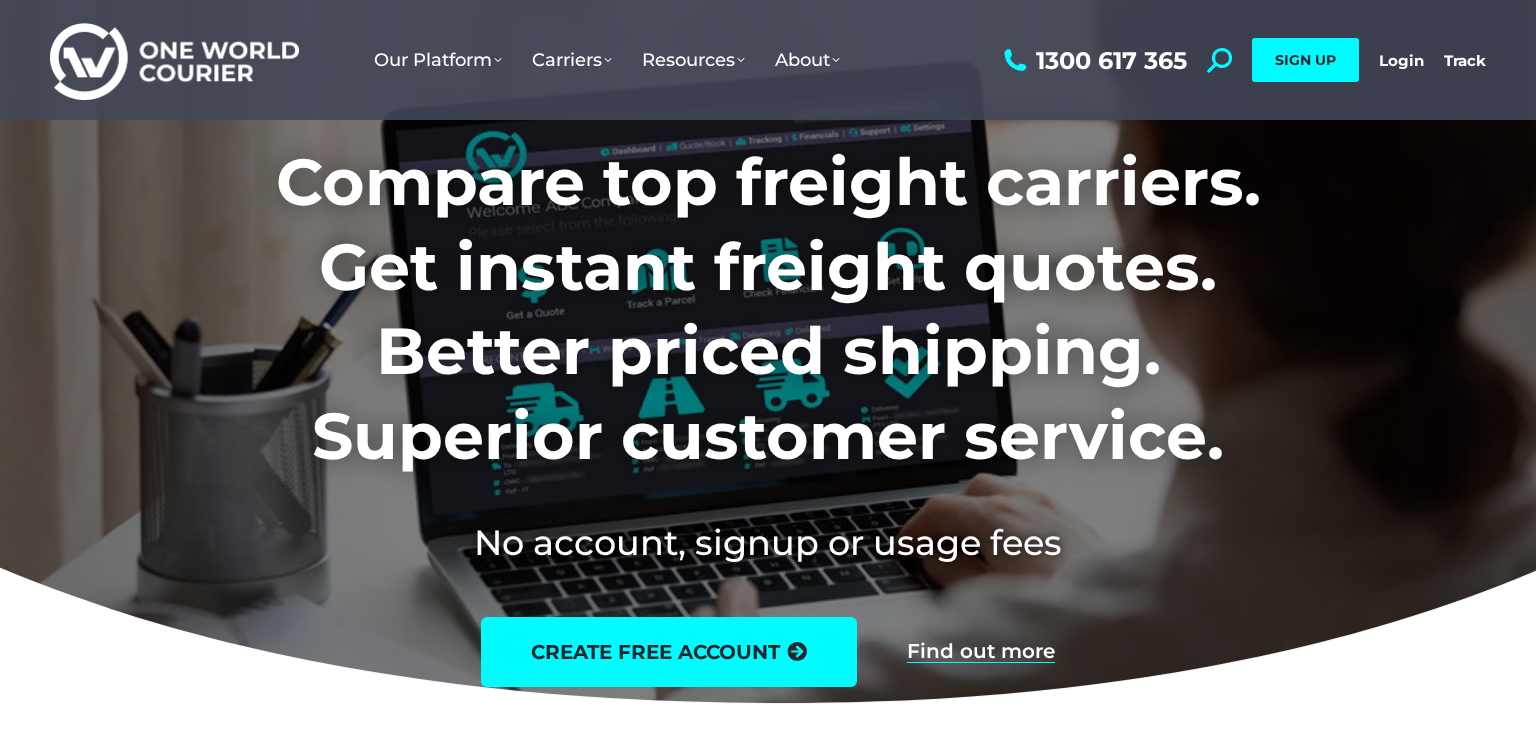 scroll, scrollTop: 0, scrollLeft: 0, axis: both 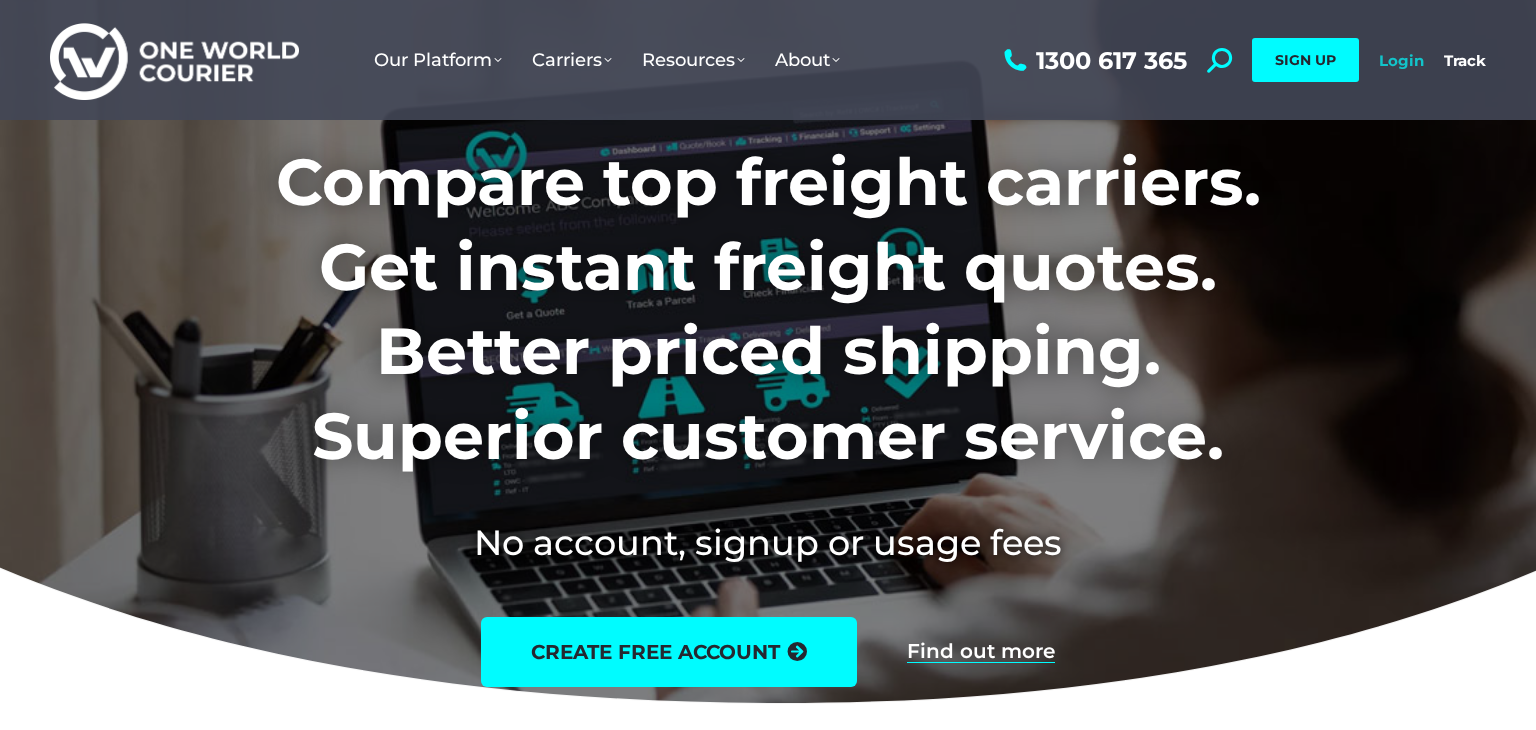 click on "Login" at bounding box center [1401, 60] 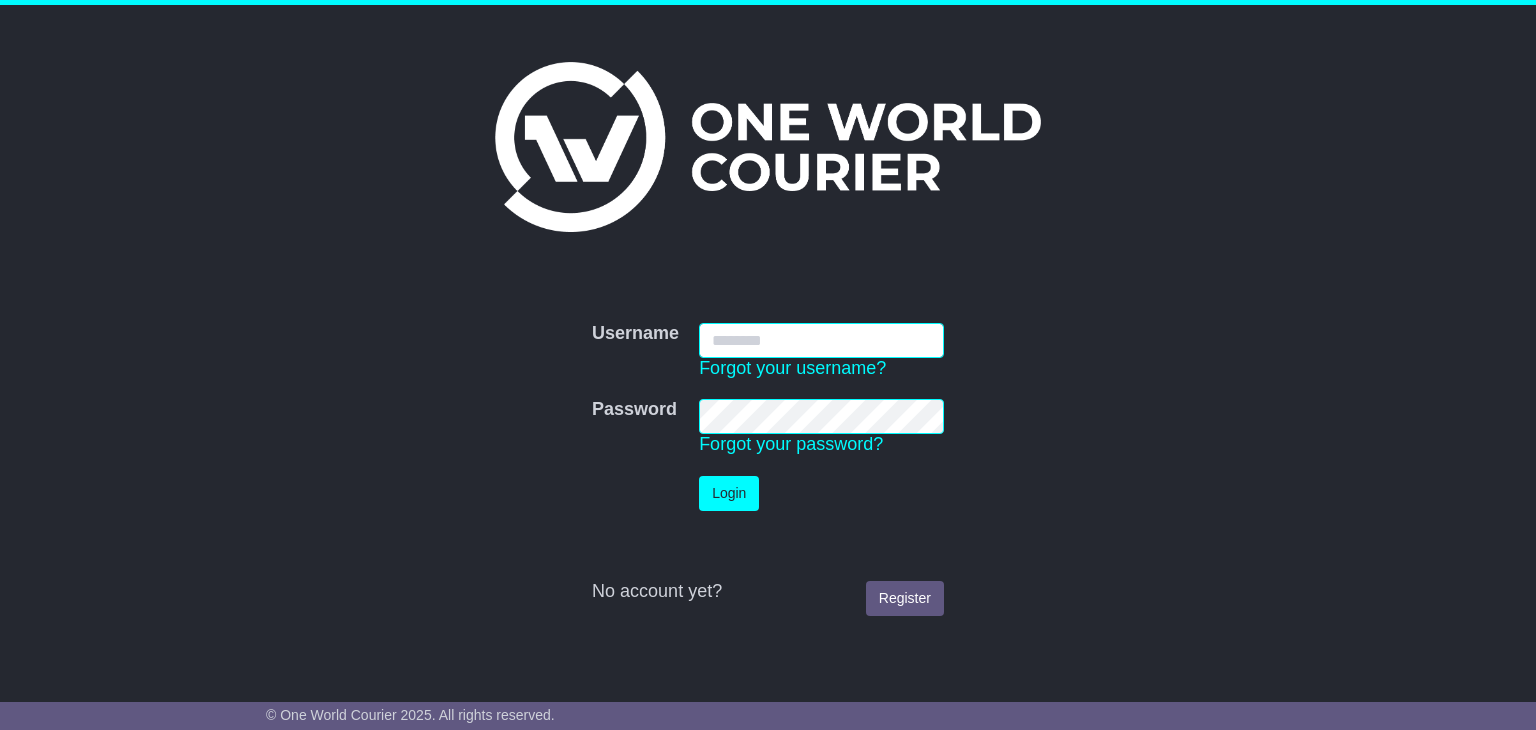 scroll, scrollTop: 0, scrollLeft: 0, axis: both 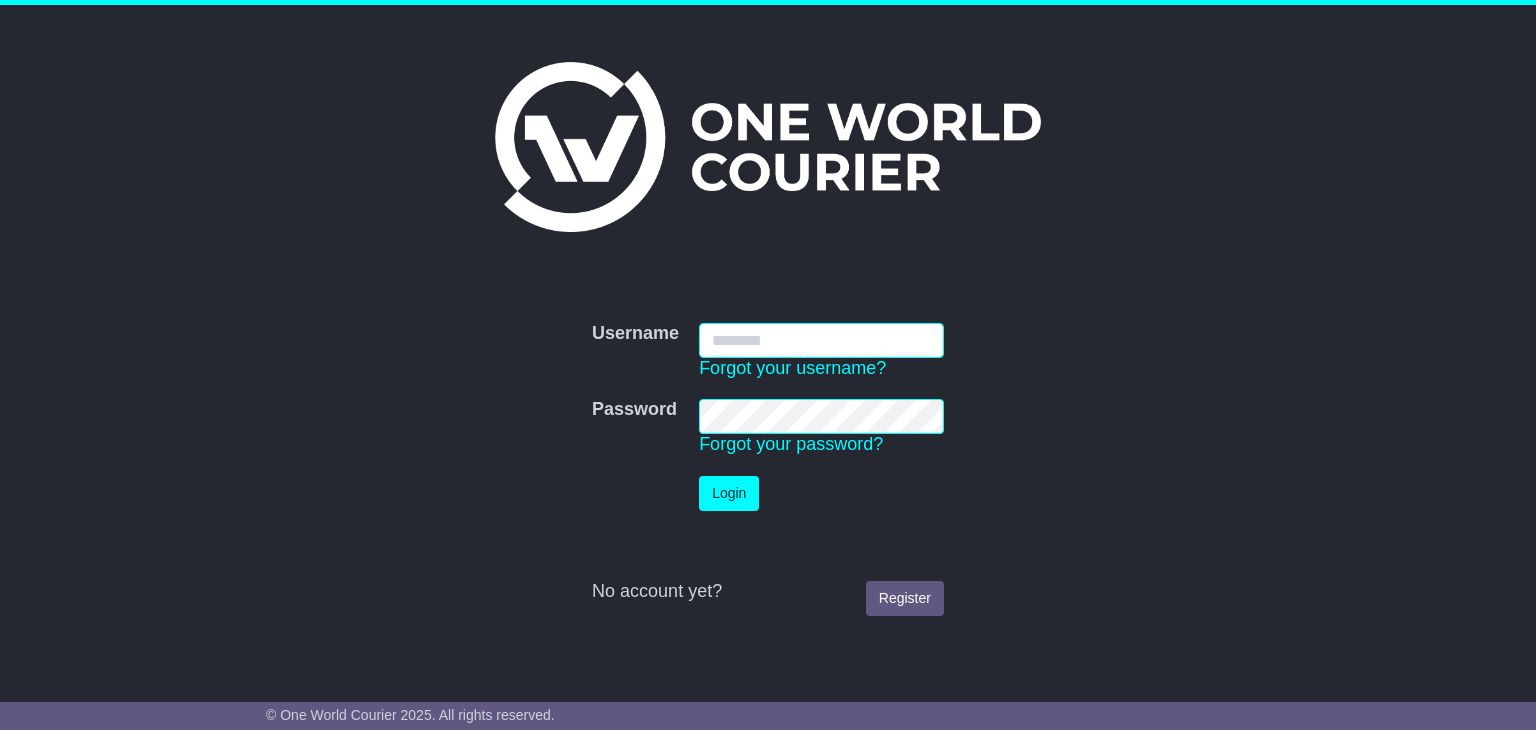 type on "**********" 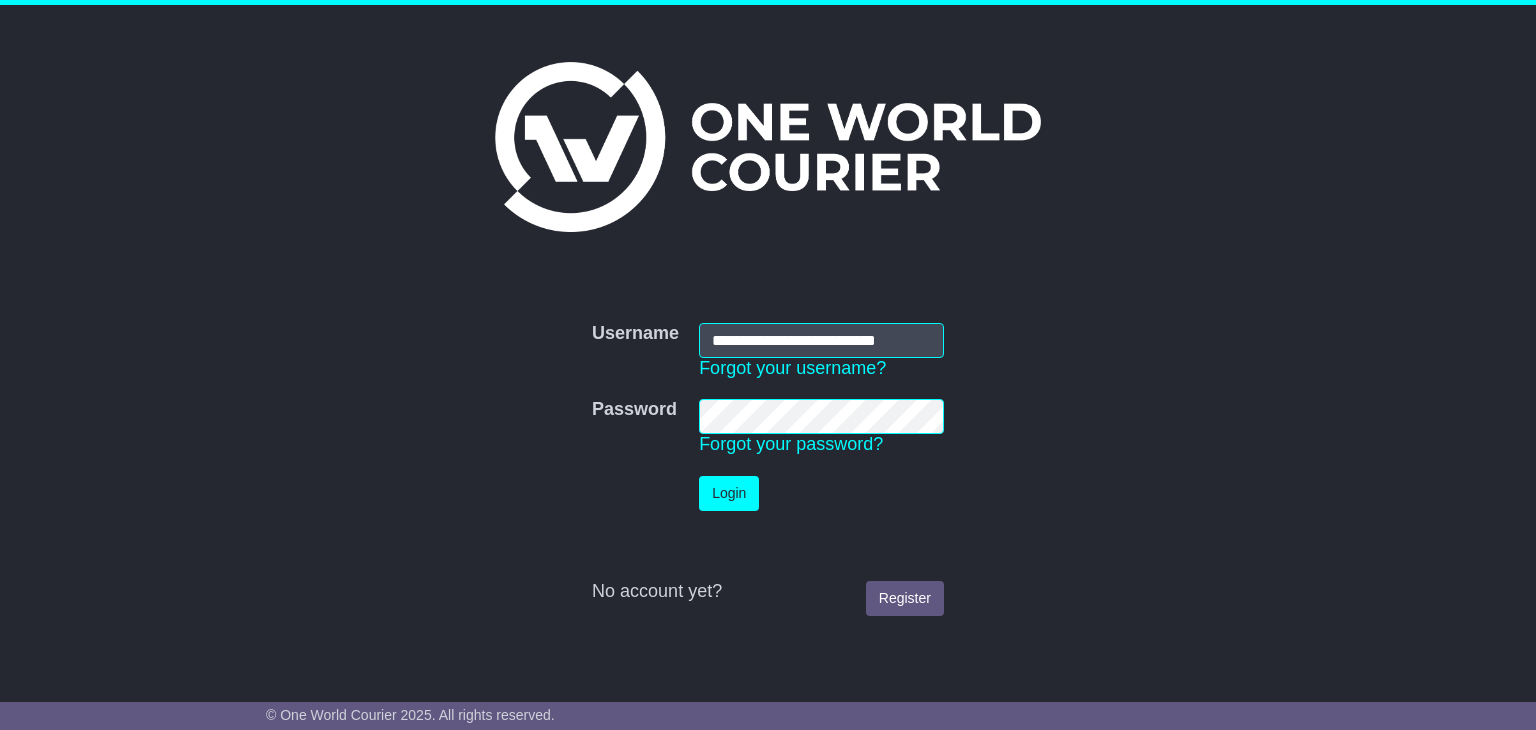 click on "Login" at bounding box center (729, 493) 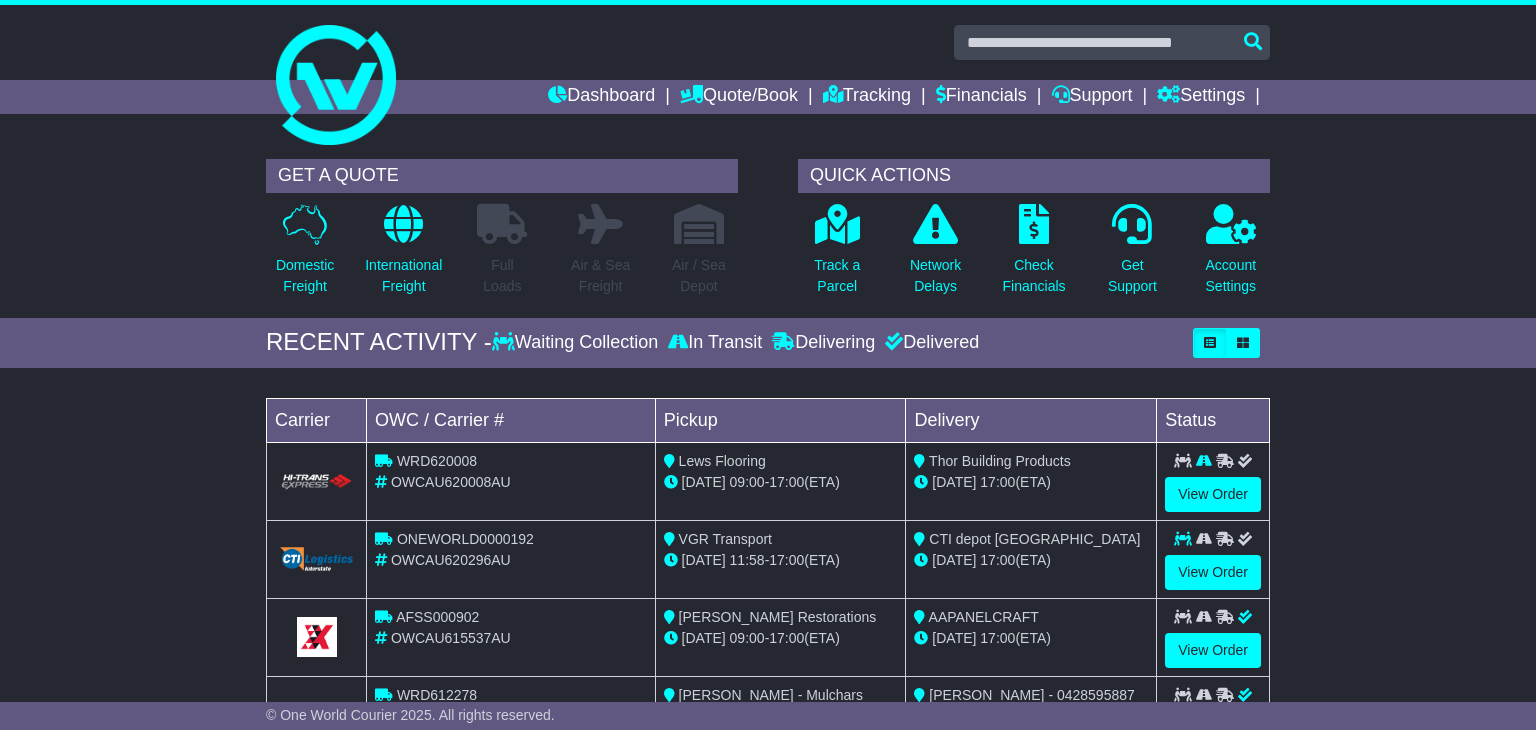 scroll, scrollTop: 0, scrollLeft: 0, axis: both 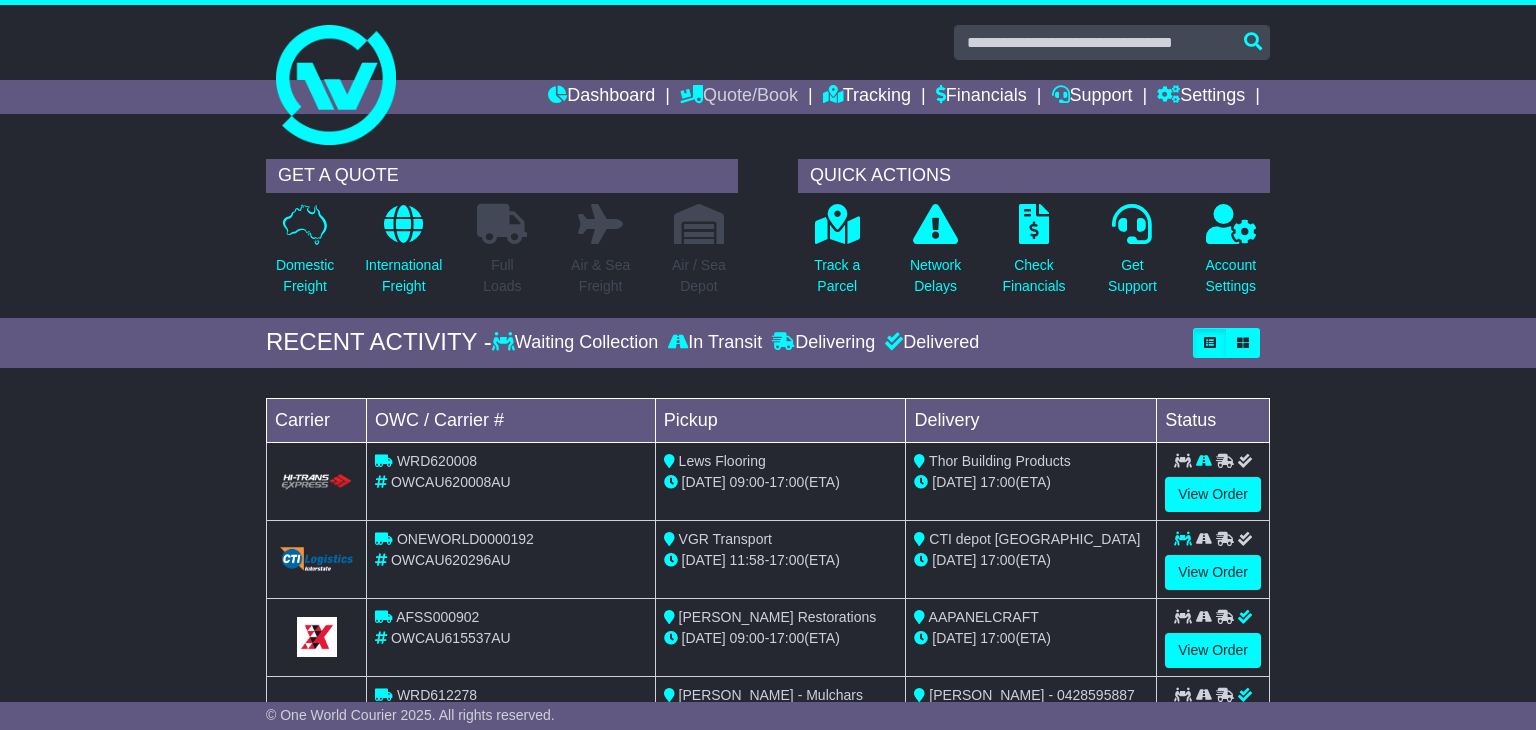 click on "Quote/Book" at bounding box center (739, 97) 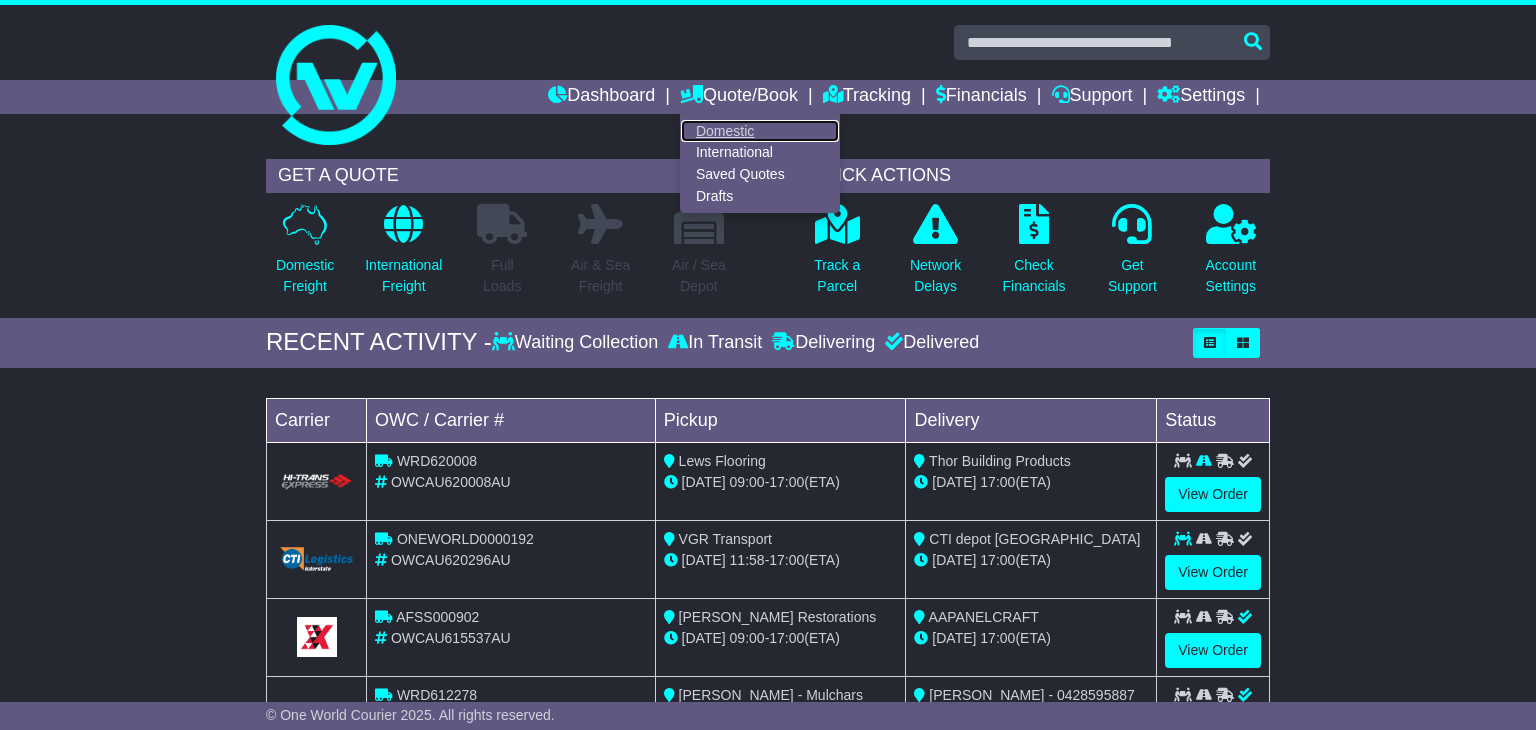 click on "Domestic" at bounding box center [760, 131] 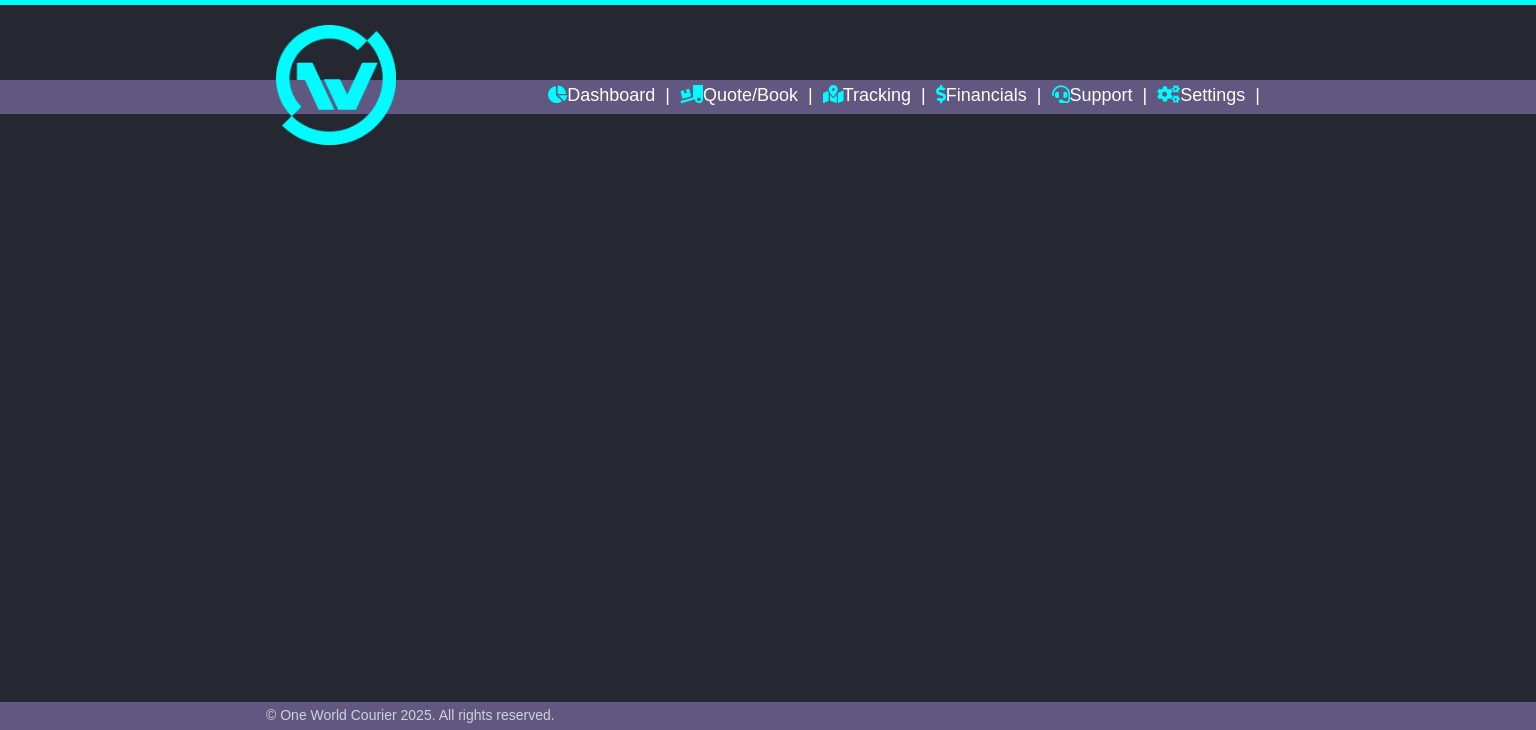 scroll, scrollTop: 0, scrollLeft: 0, axis: both 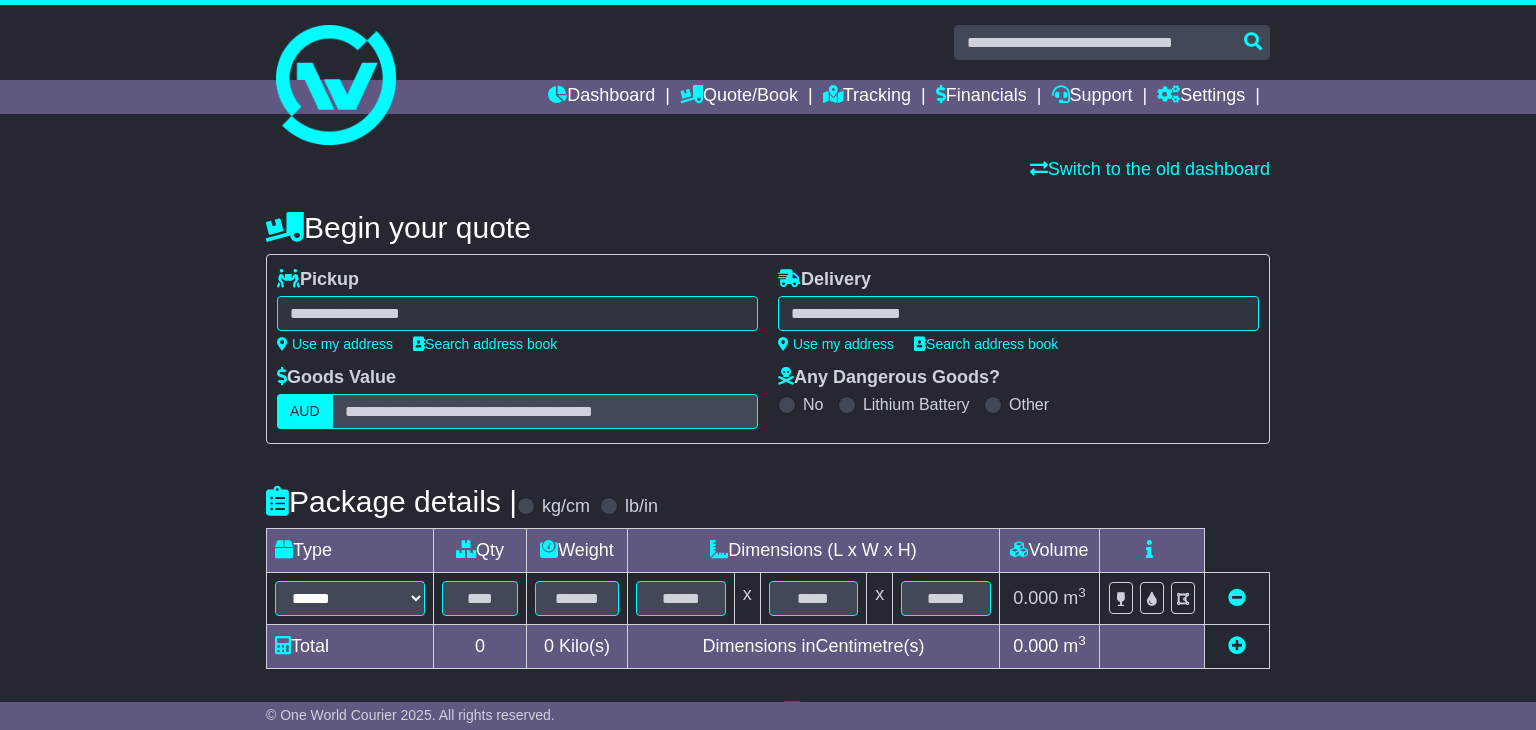 click at bounding box center (517, 313) 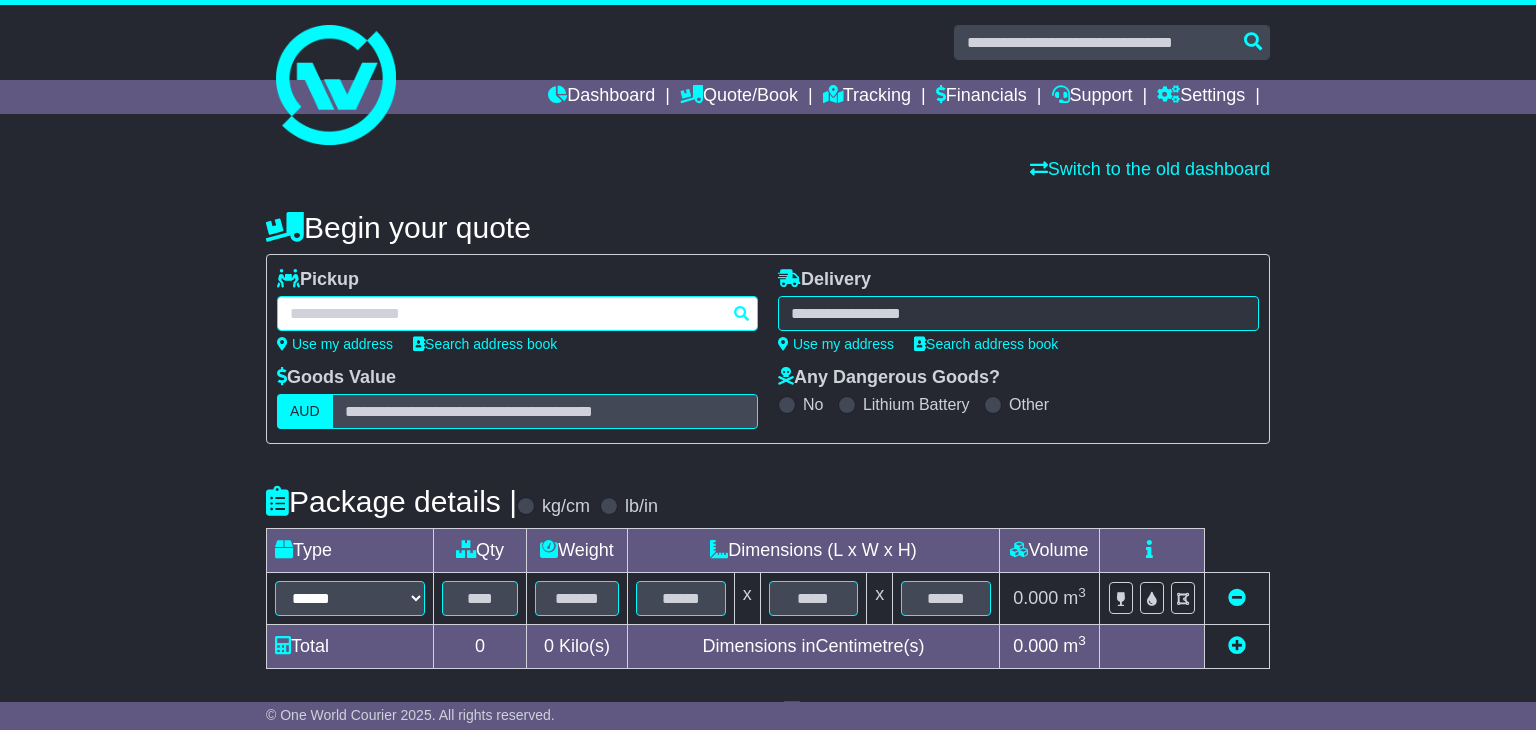 click at bounding box center (517, 313) 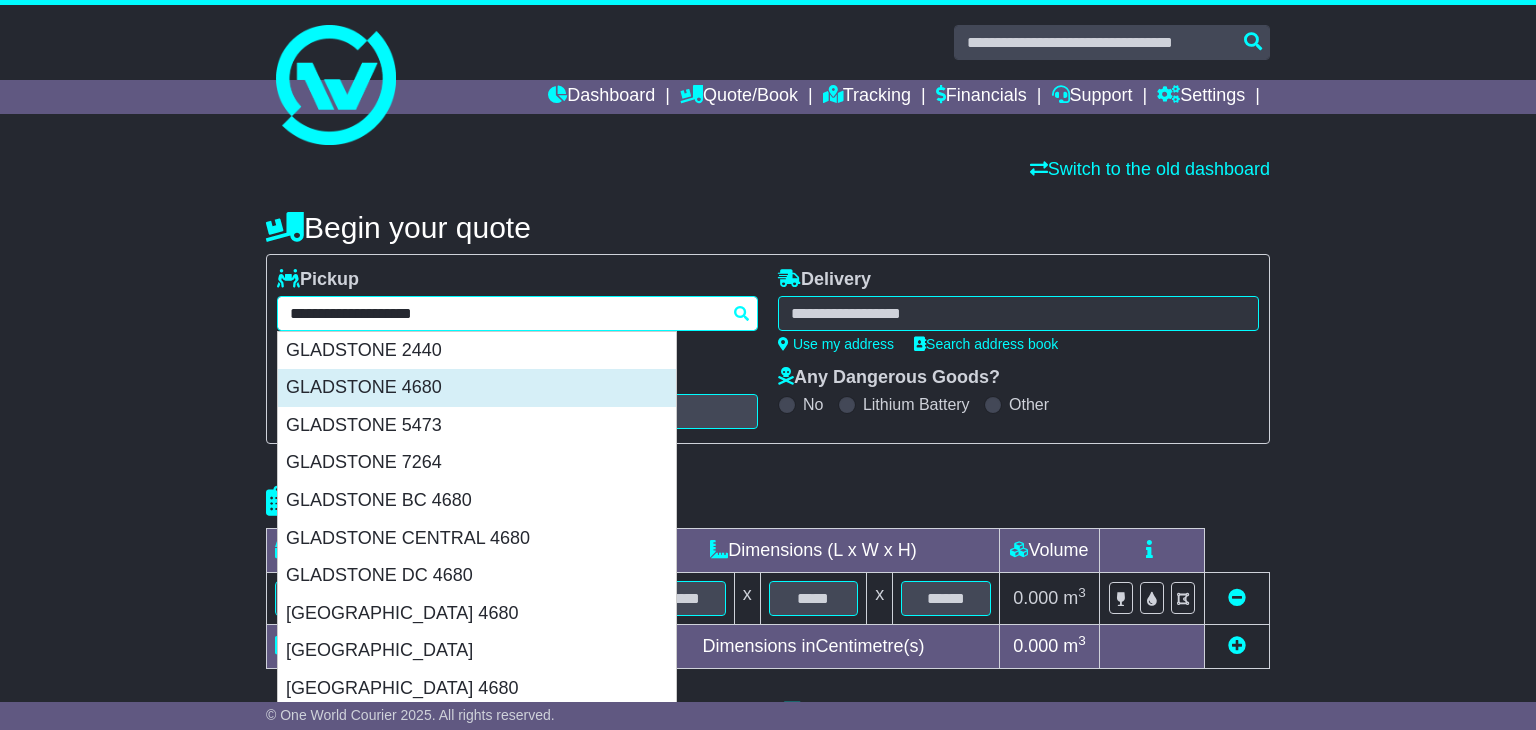 click on "GLADSTONE 4680" at bounding box center [477, 388] 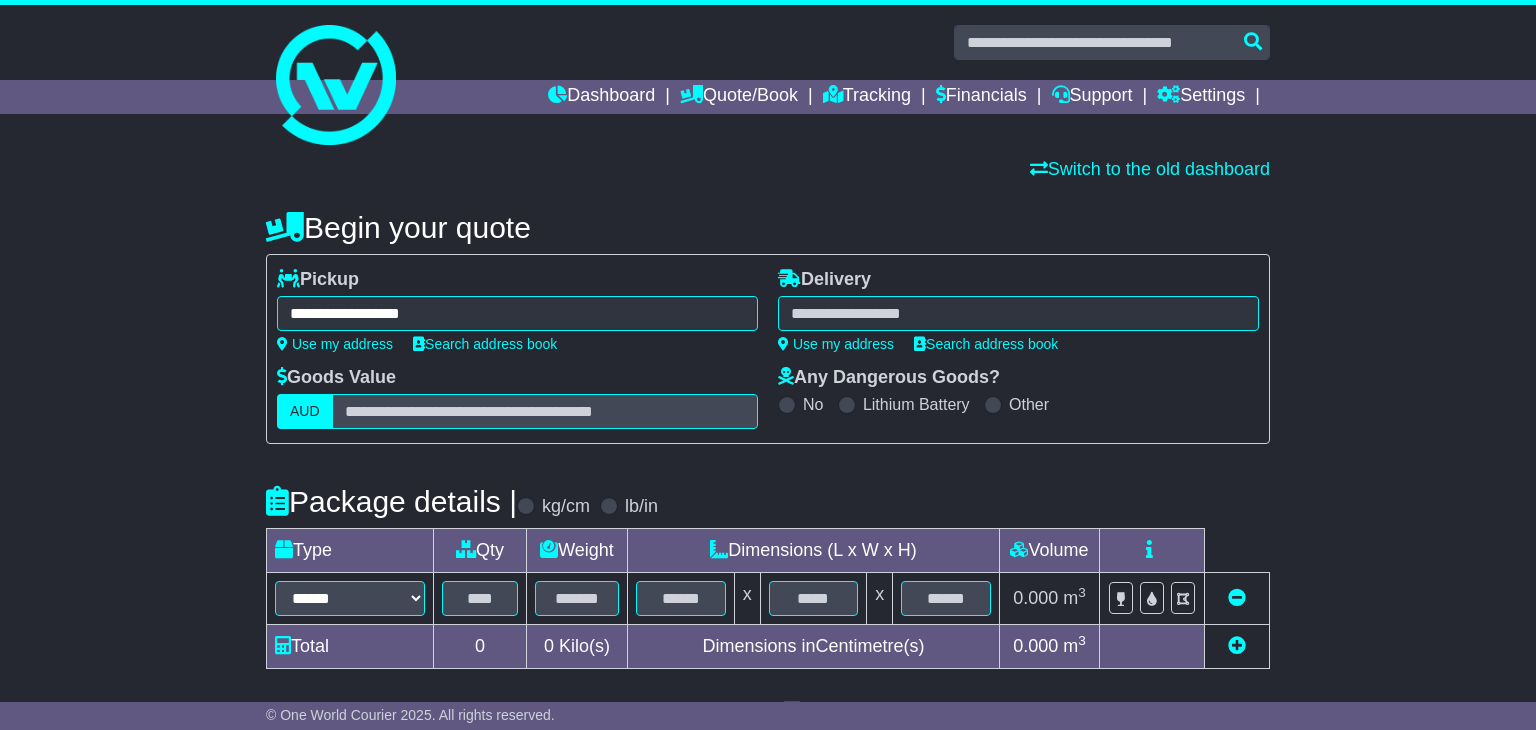 click on "**********" at bounding box center [517, 313] 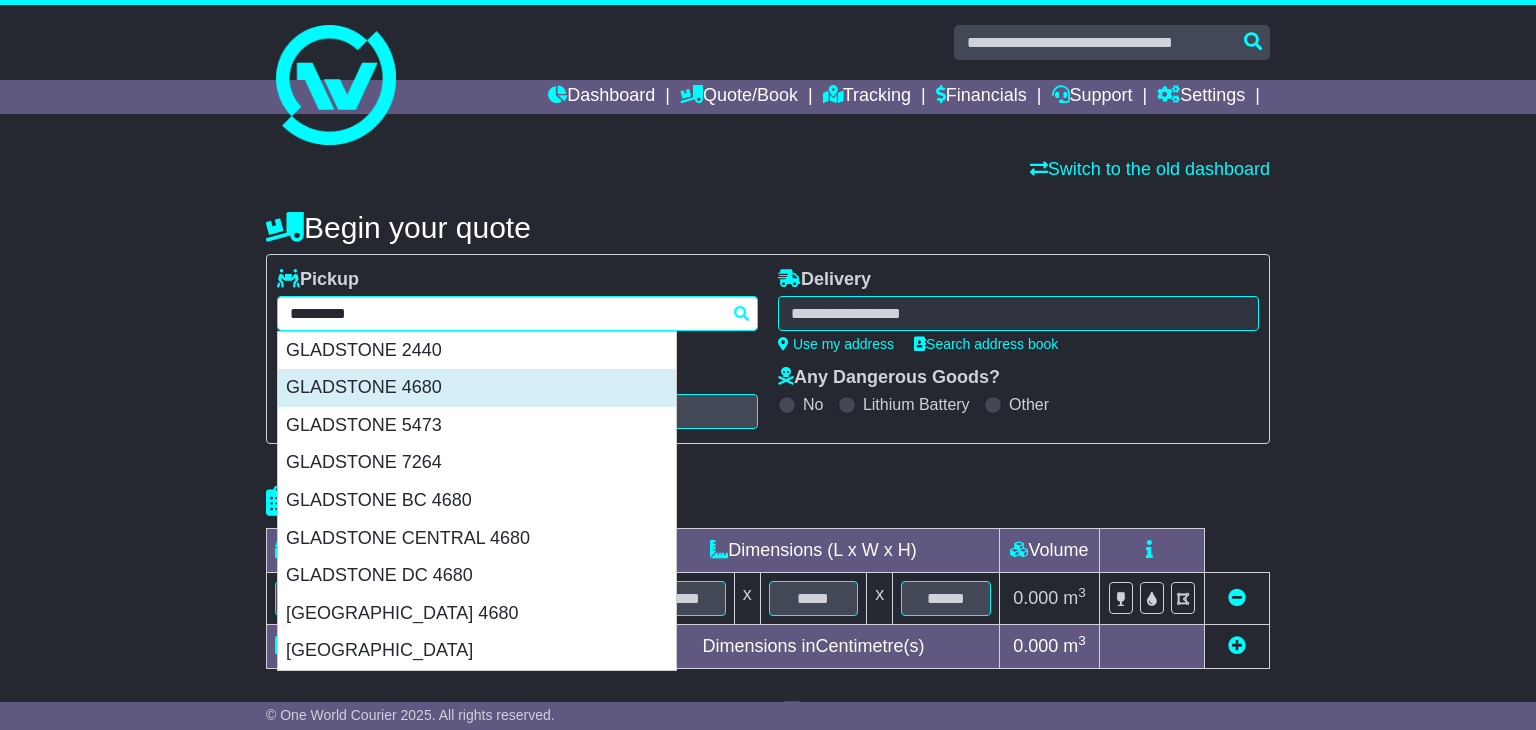 click on "GLADSTONE 4680" at bounding box center [477, 388] 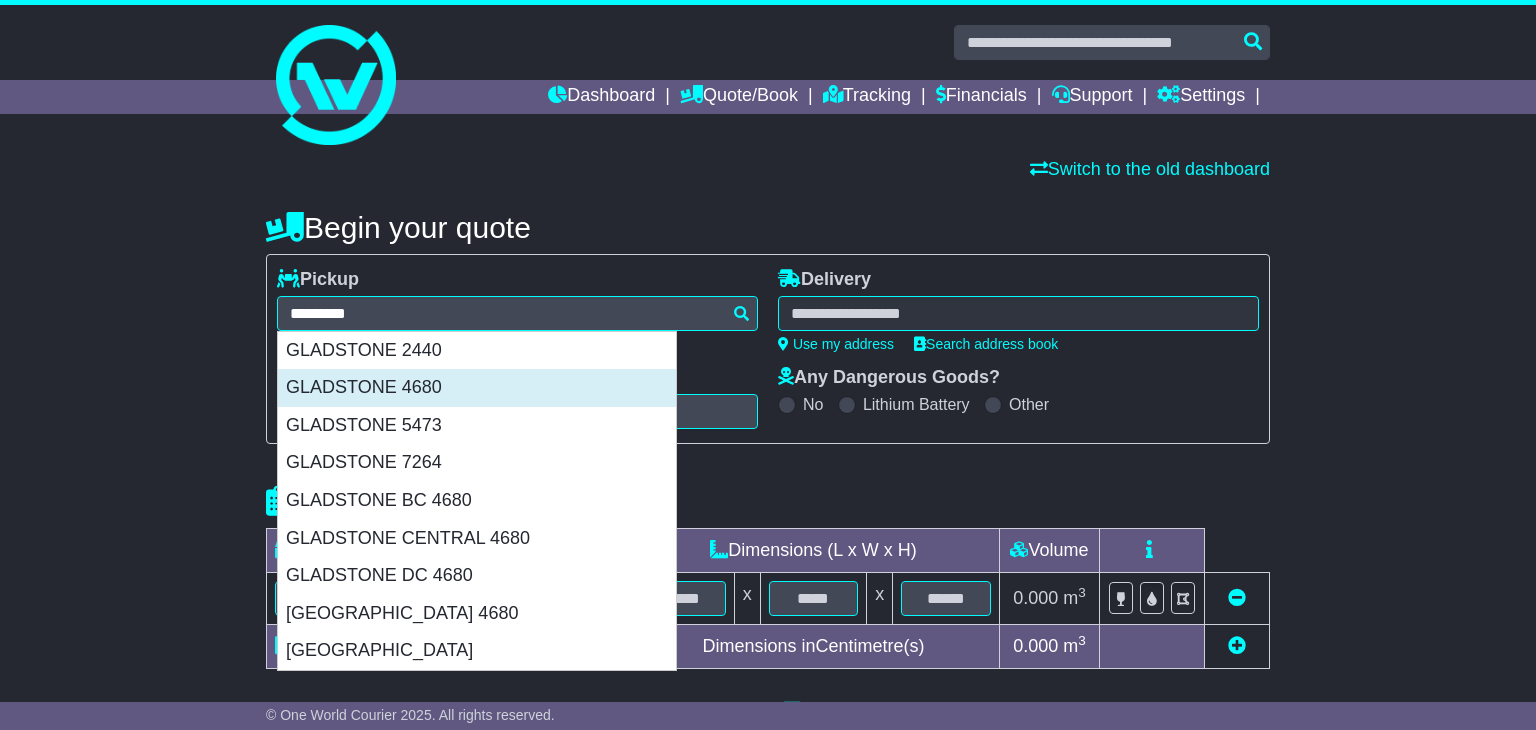 type on "**********" 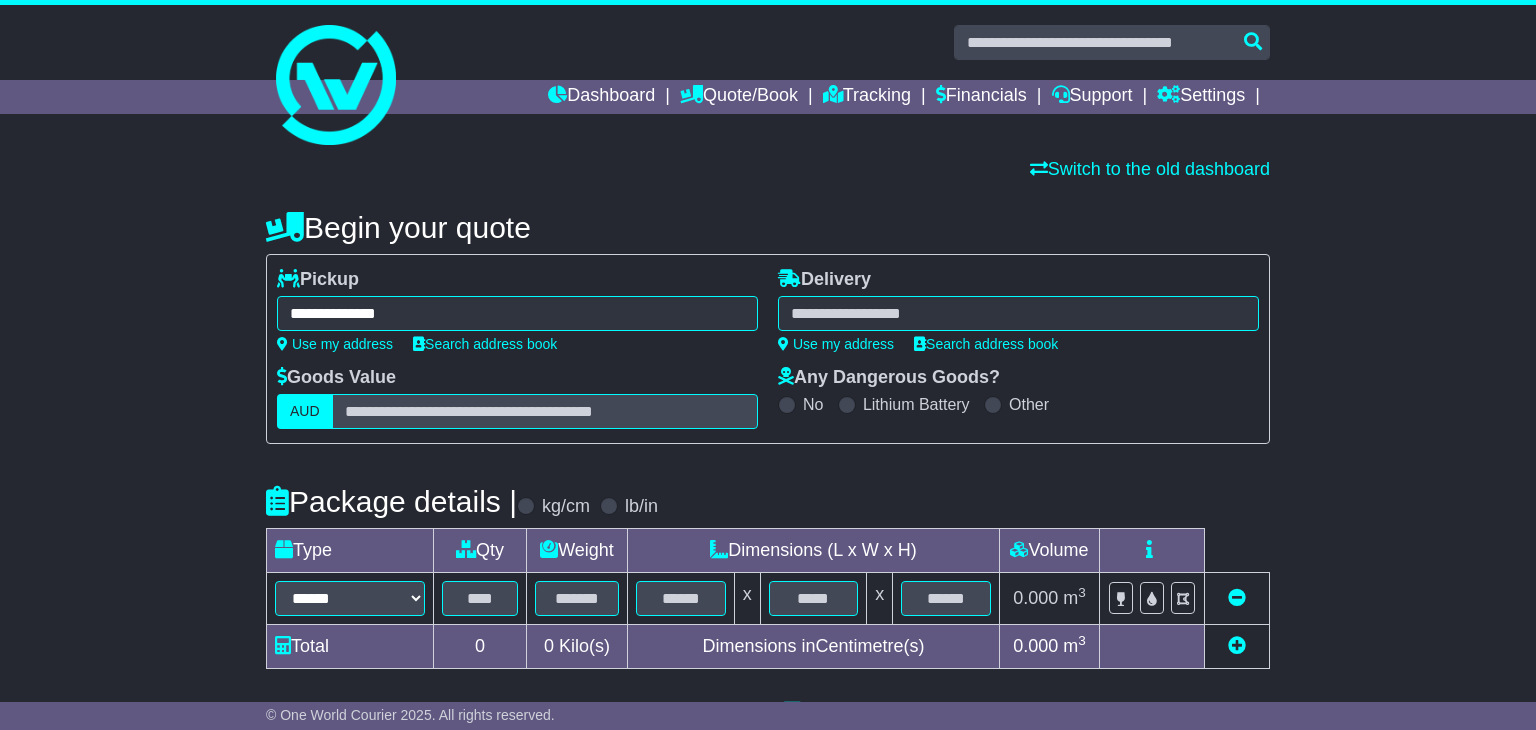 click at bounding box center [1018, 313] 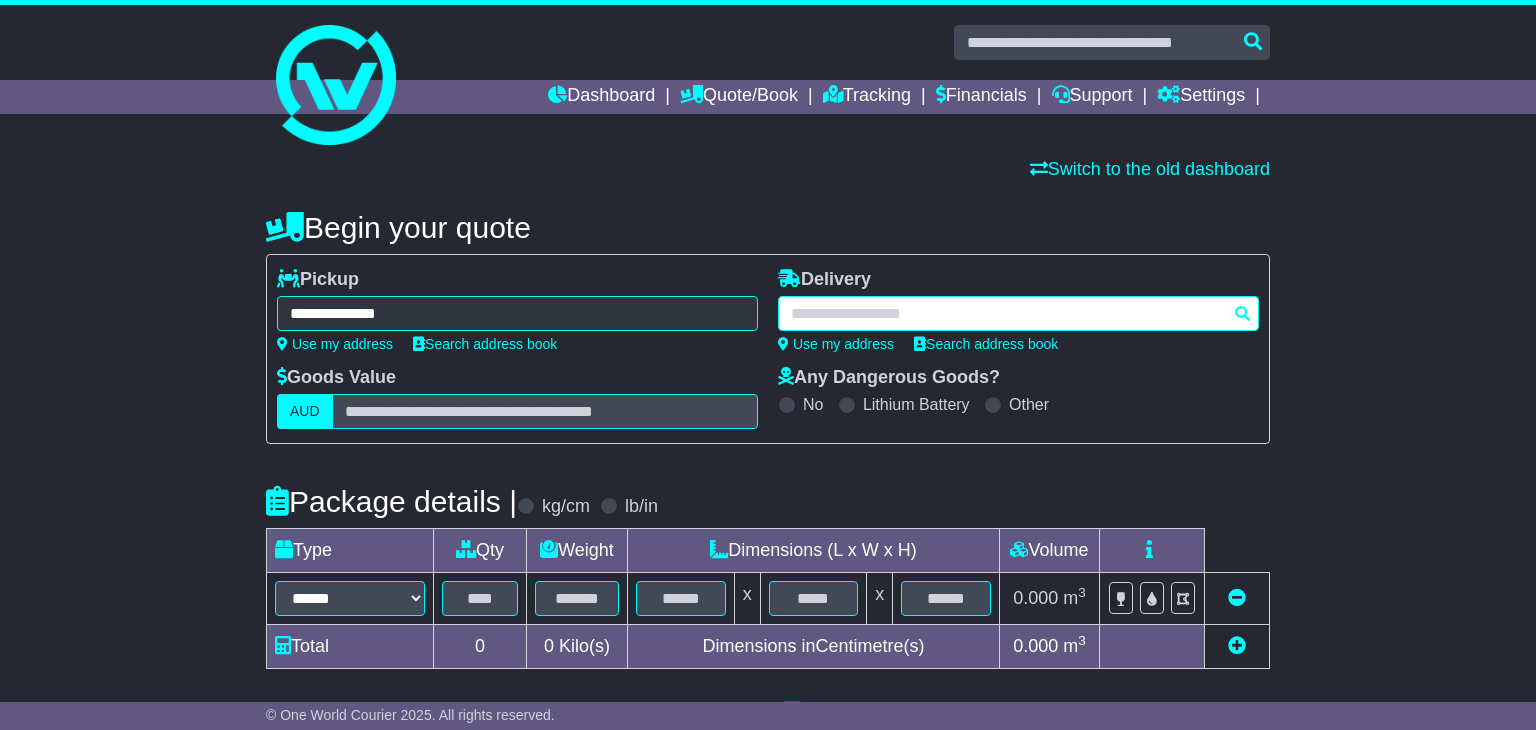 paste on "**********" 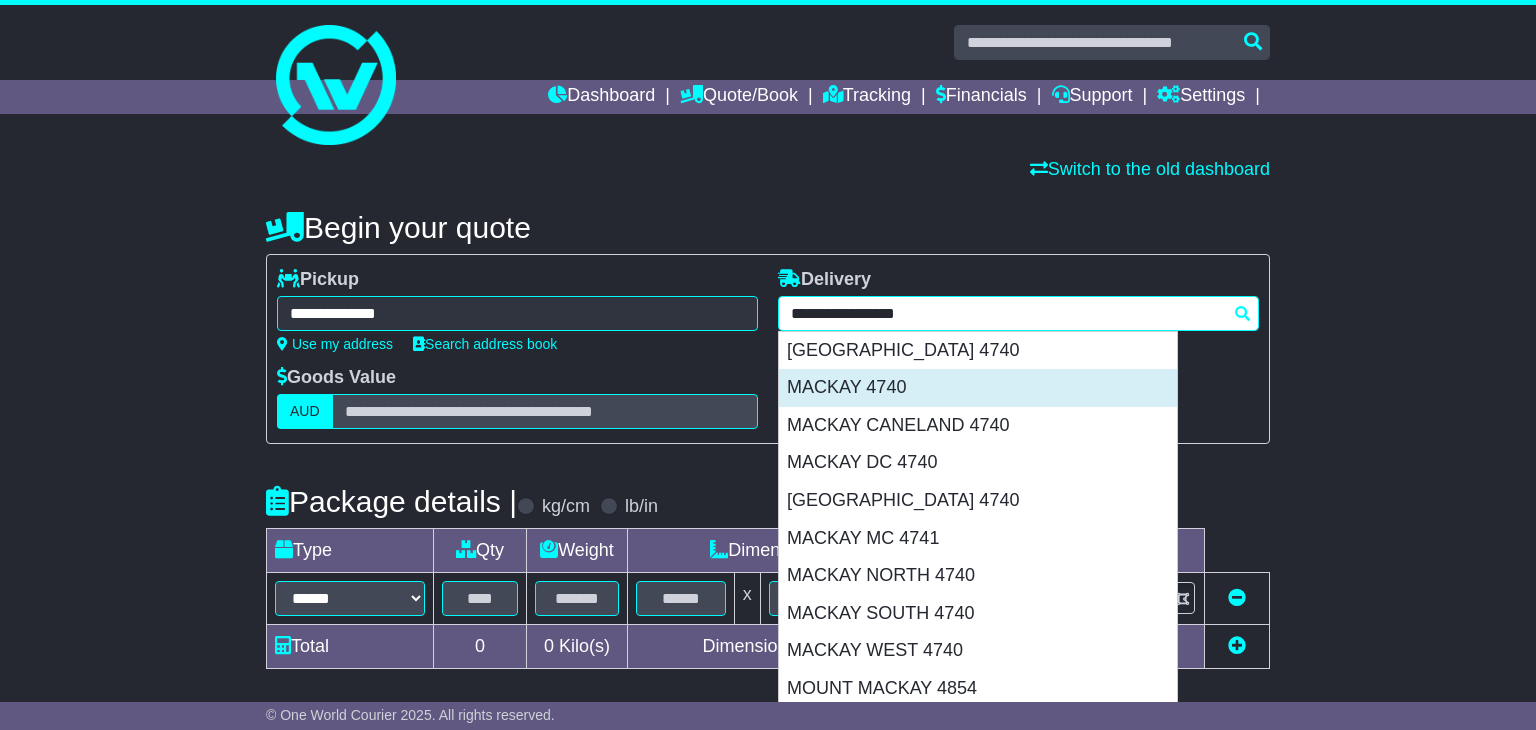 click on "MACKAY 4740" at bounding box center [978, 388] 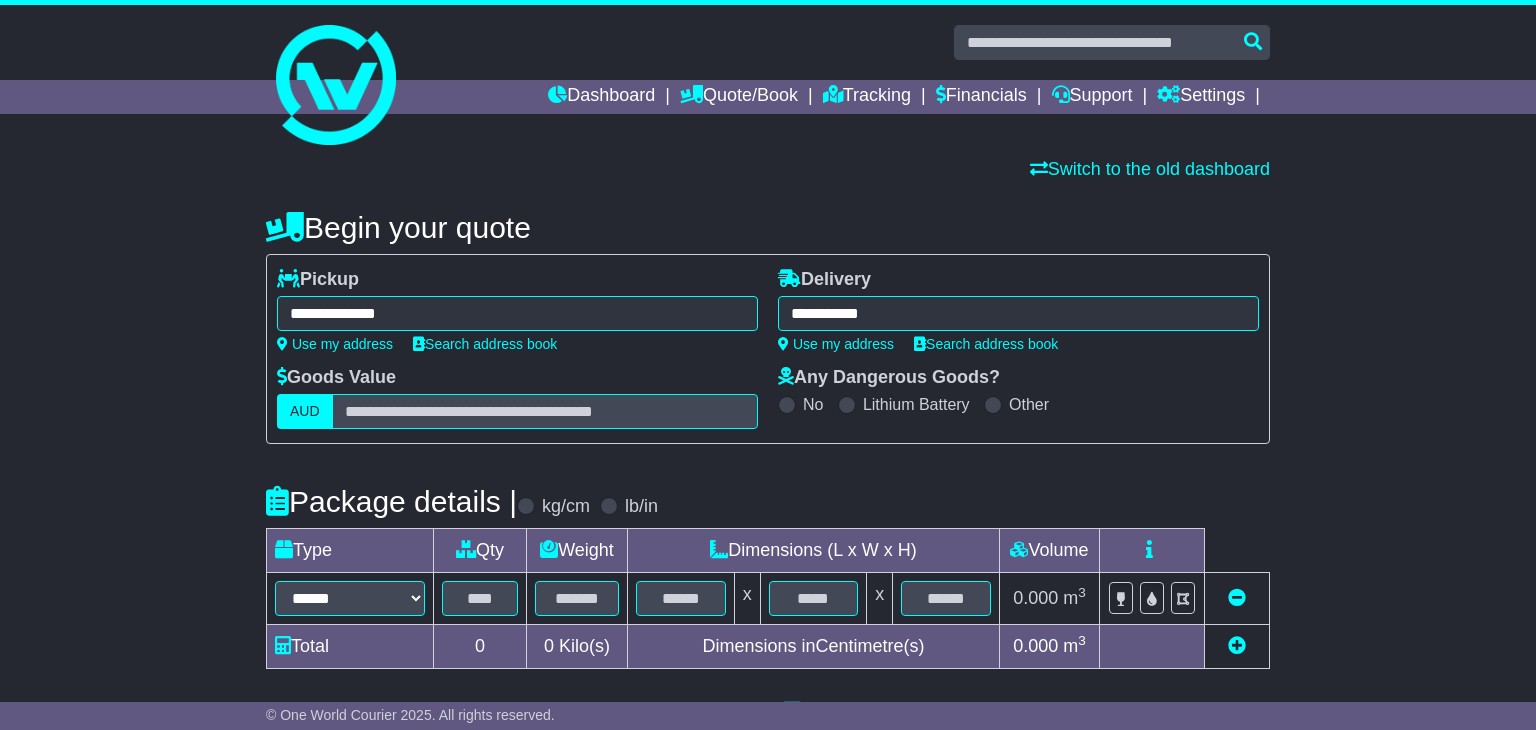 type on "**********" 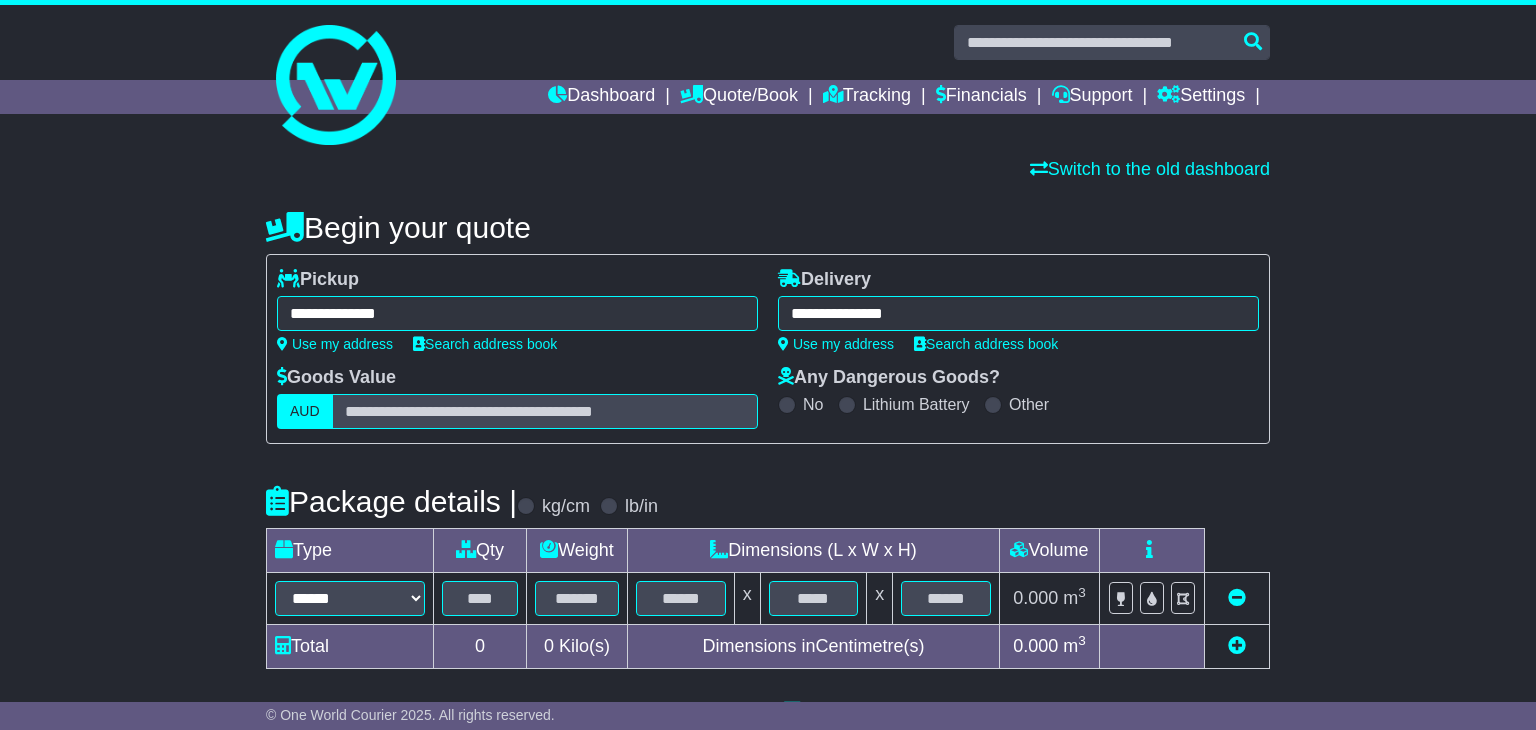 click on "**********" at bounding box center [517, 313] 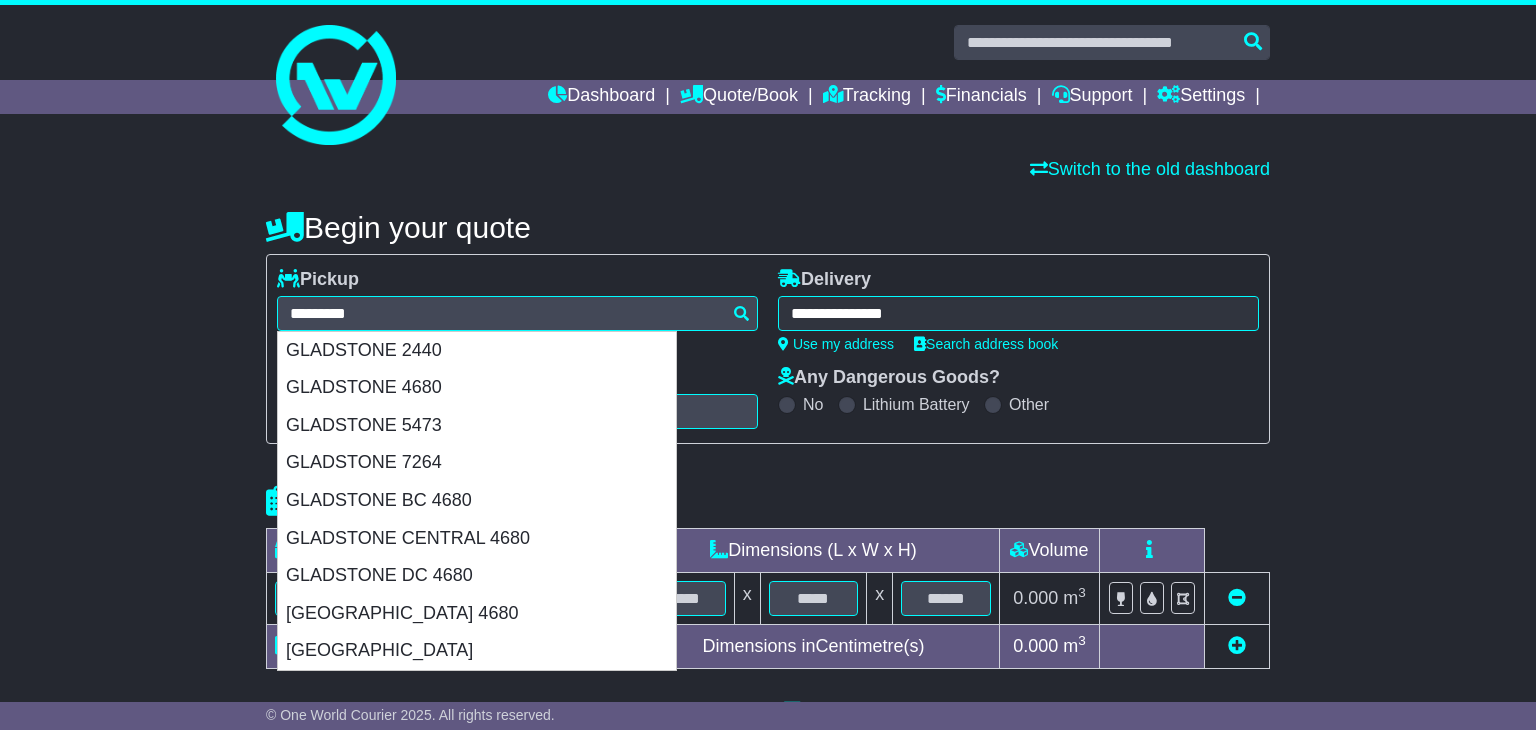 click on "Switch to the old dashboard" at bounding box center (768, 170) 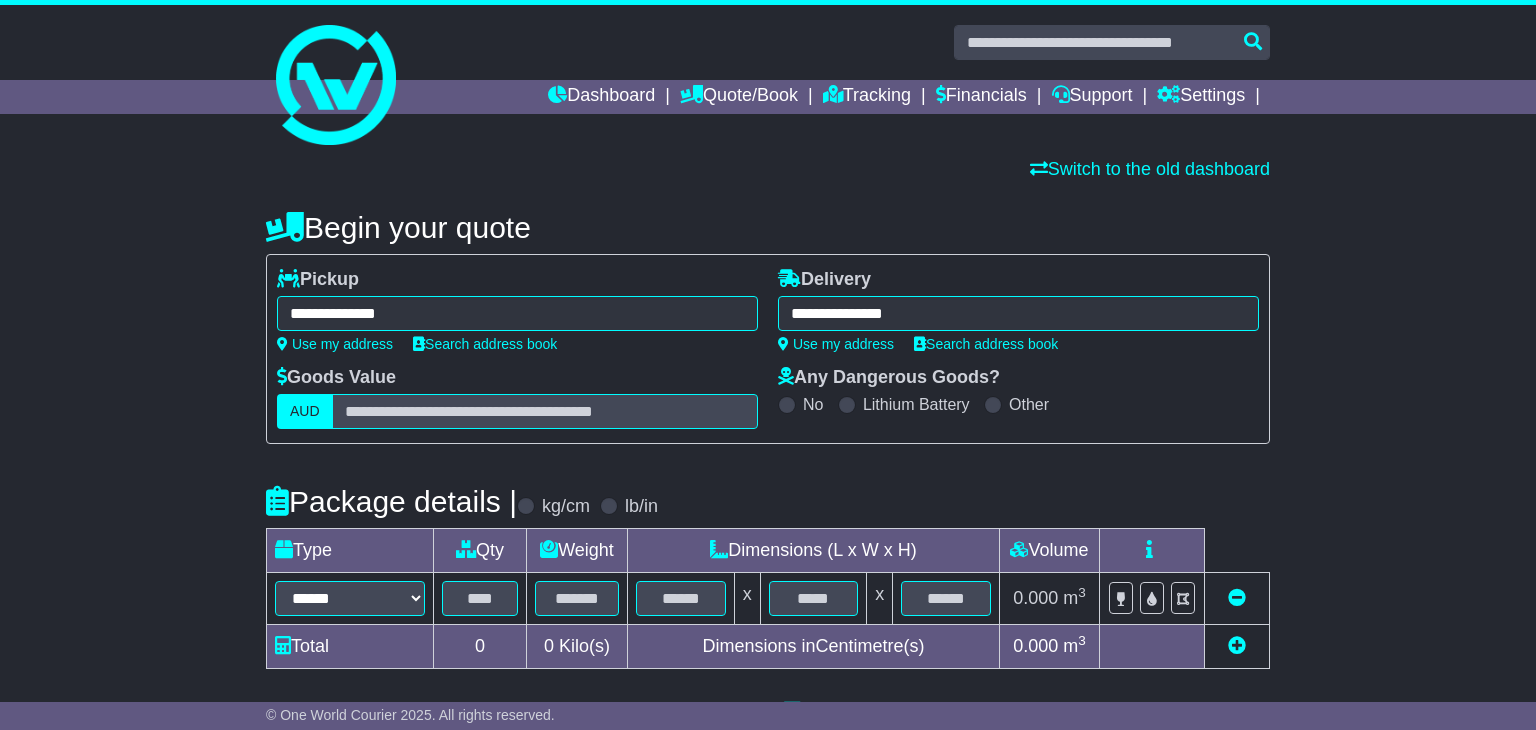 click on "**********" at bounding box center [517, 313] 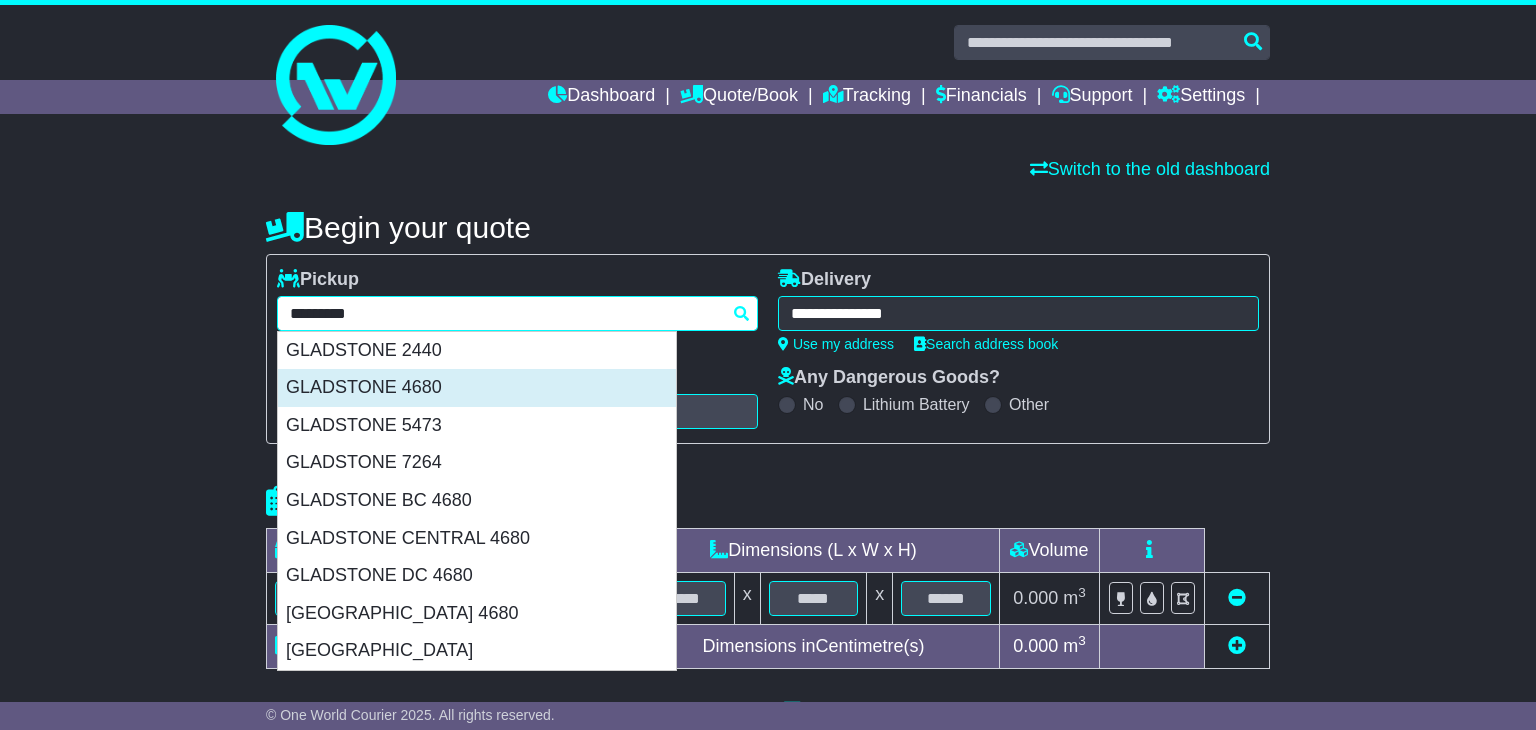 click on "GLADSTONE 4680" at bounding box center [477, 388] 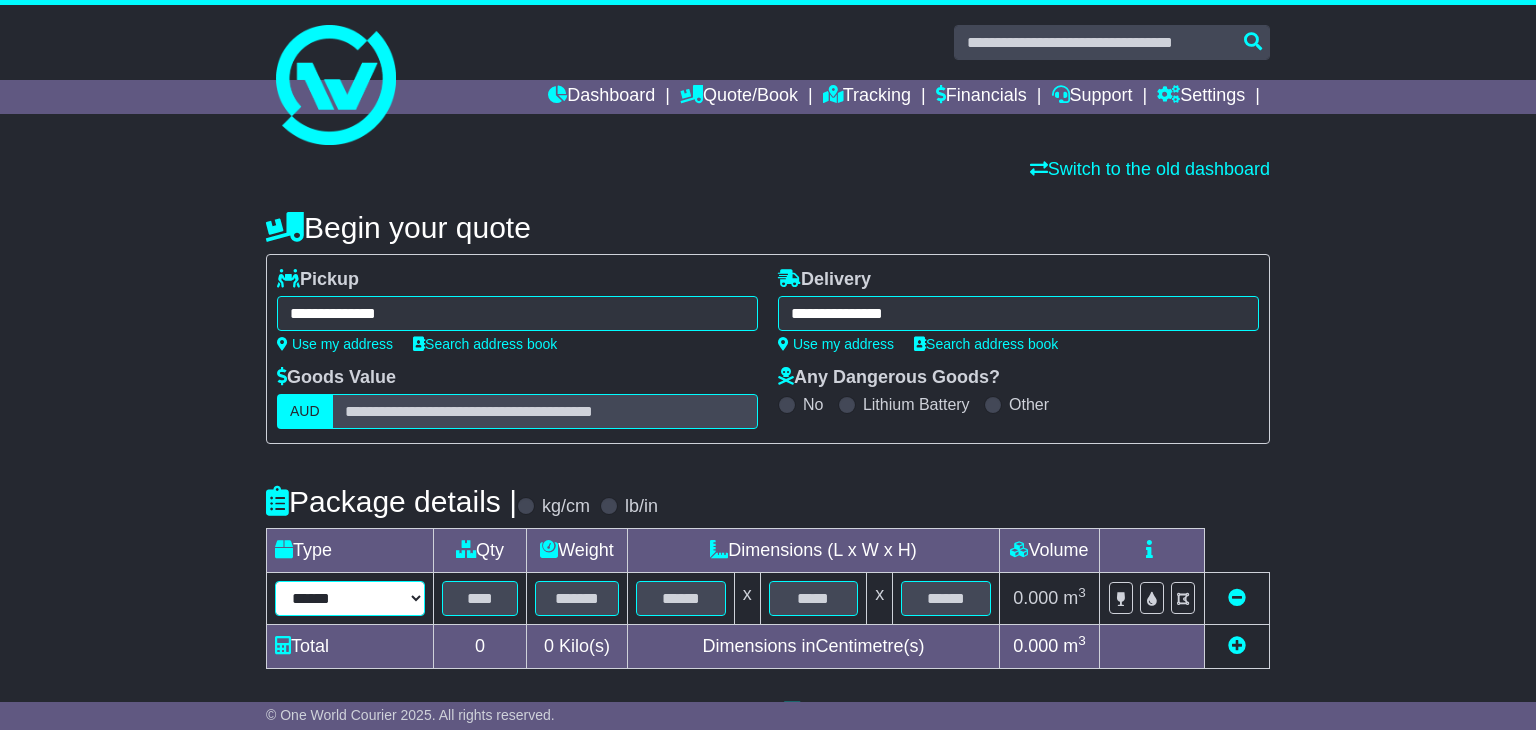 click on "****** ****** *** ******** ***** **** **** ****** *** *******" at bounding box center (350, 598) 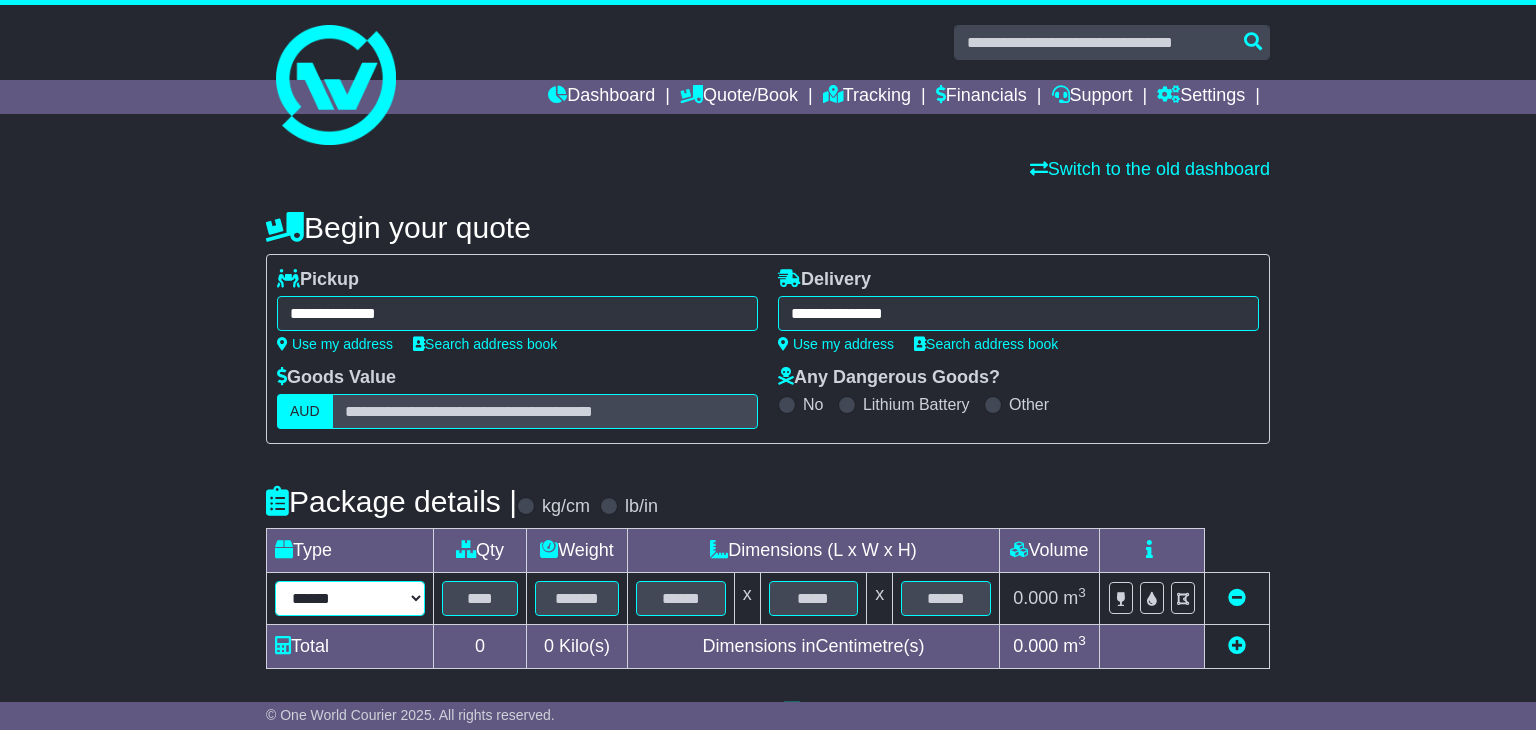 select on "*****" 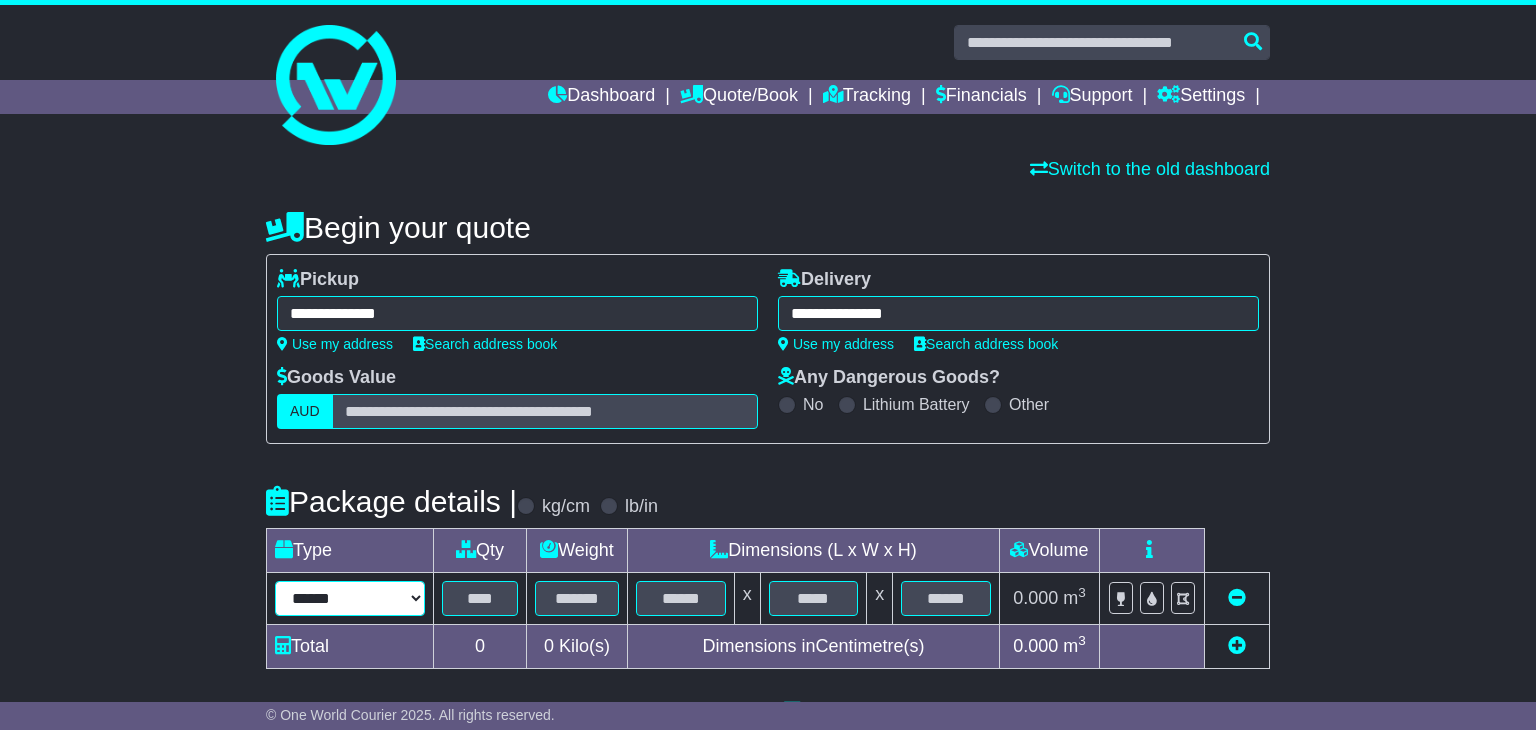 click on "****** ****** *** ******** ***** **** **** ****** *** *******" at bounding box center [350, 598] 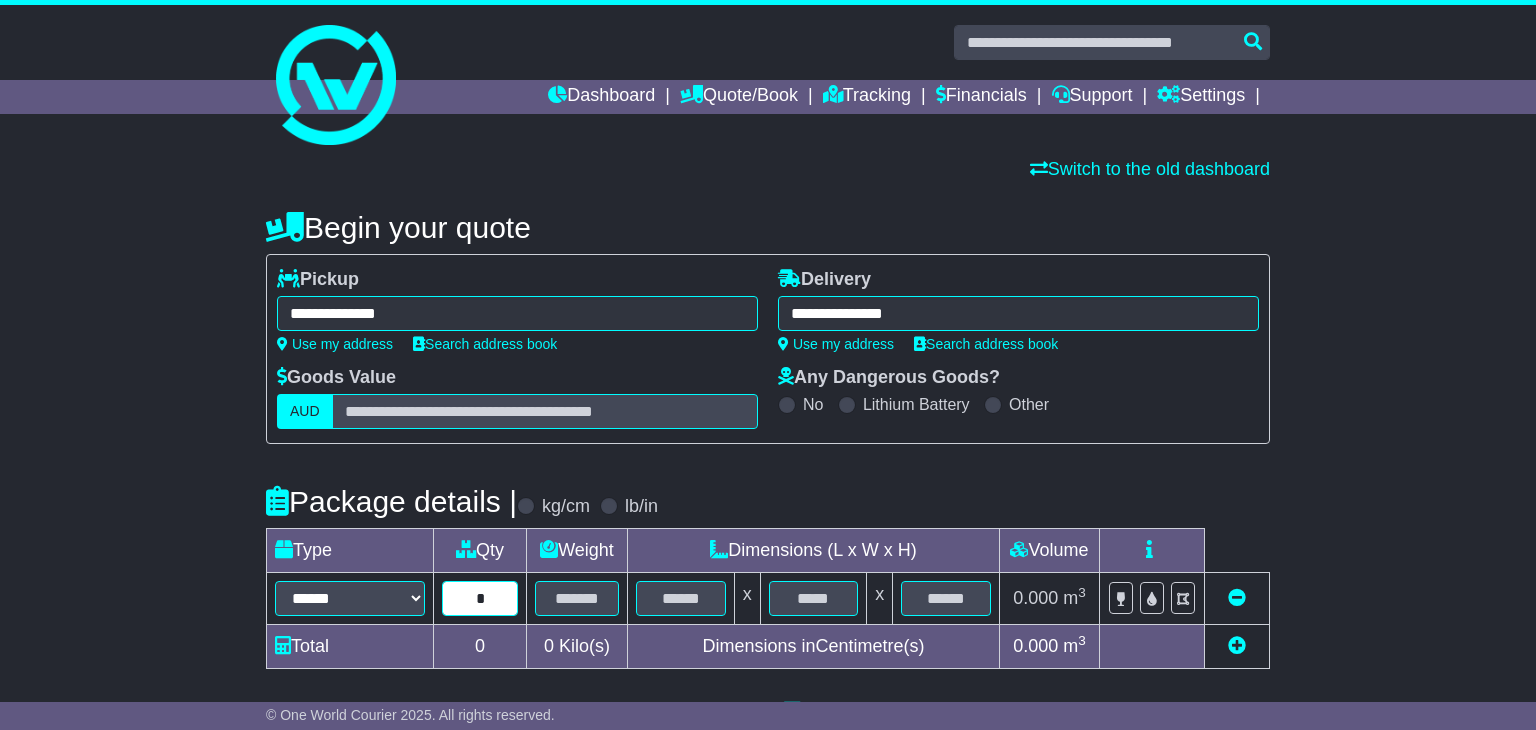type on "*" 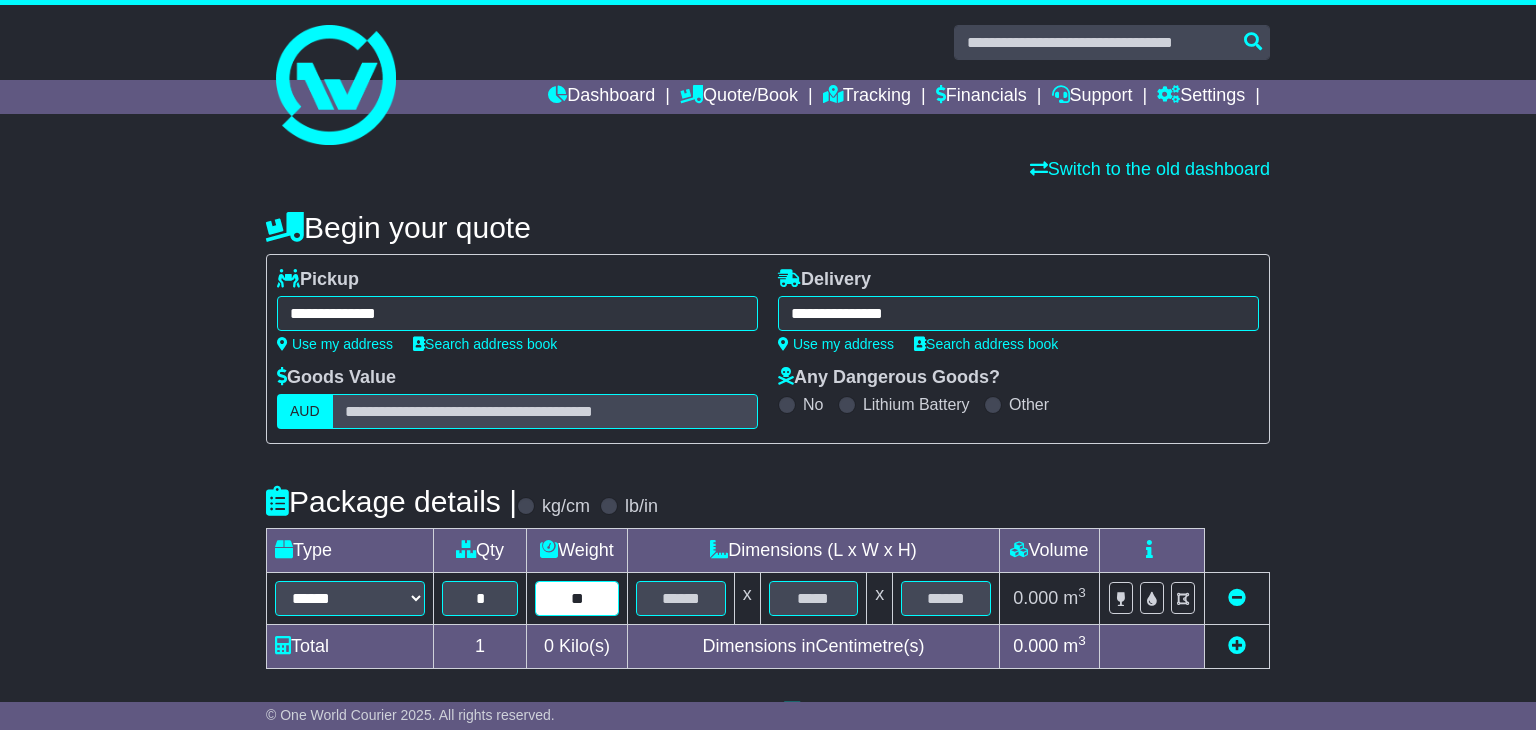 type on "**" 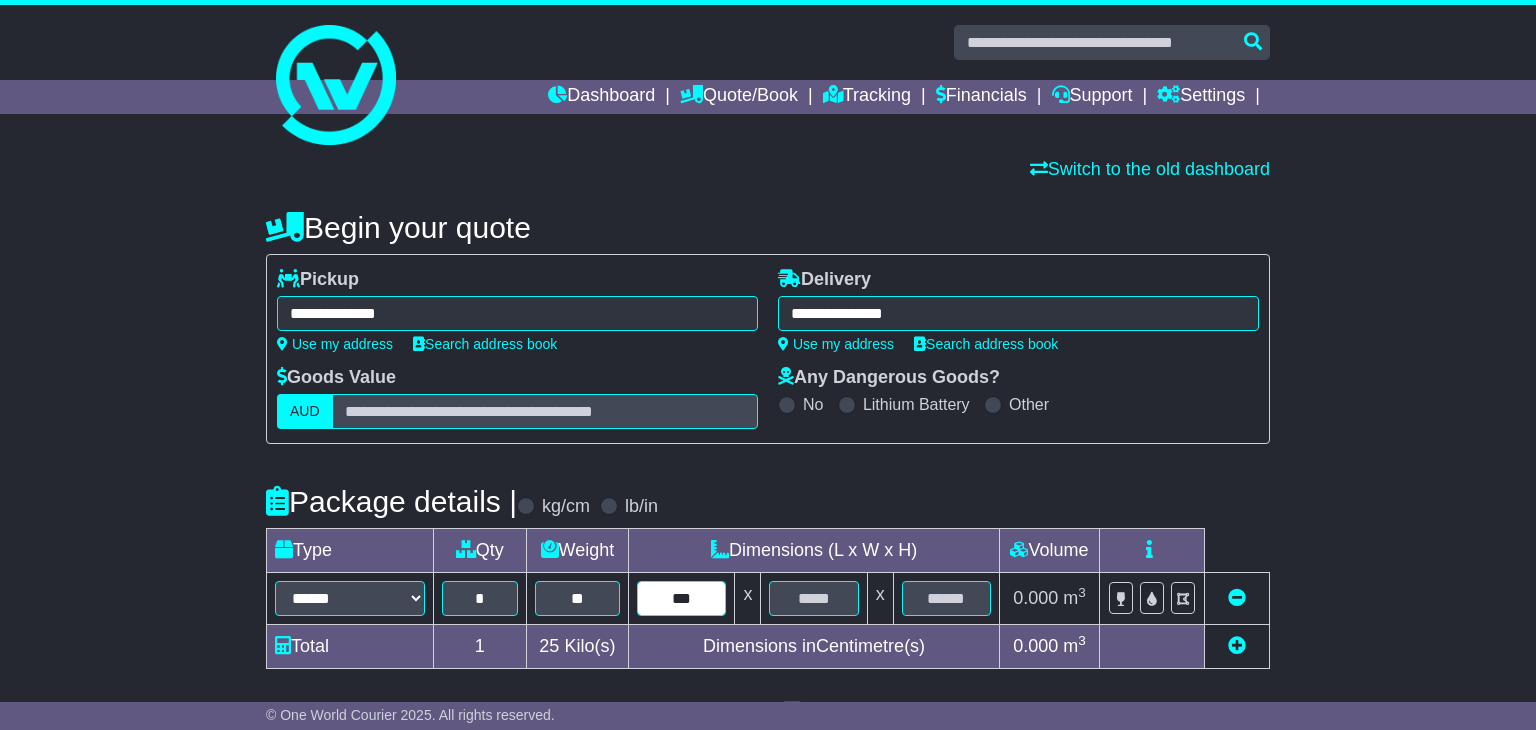 type on "***" 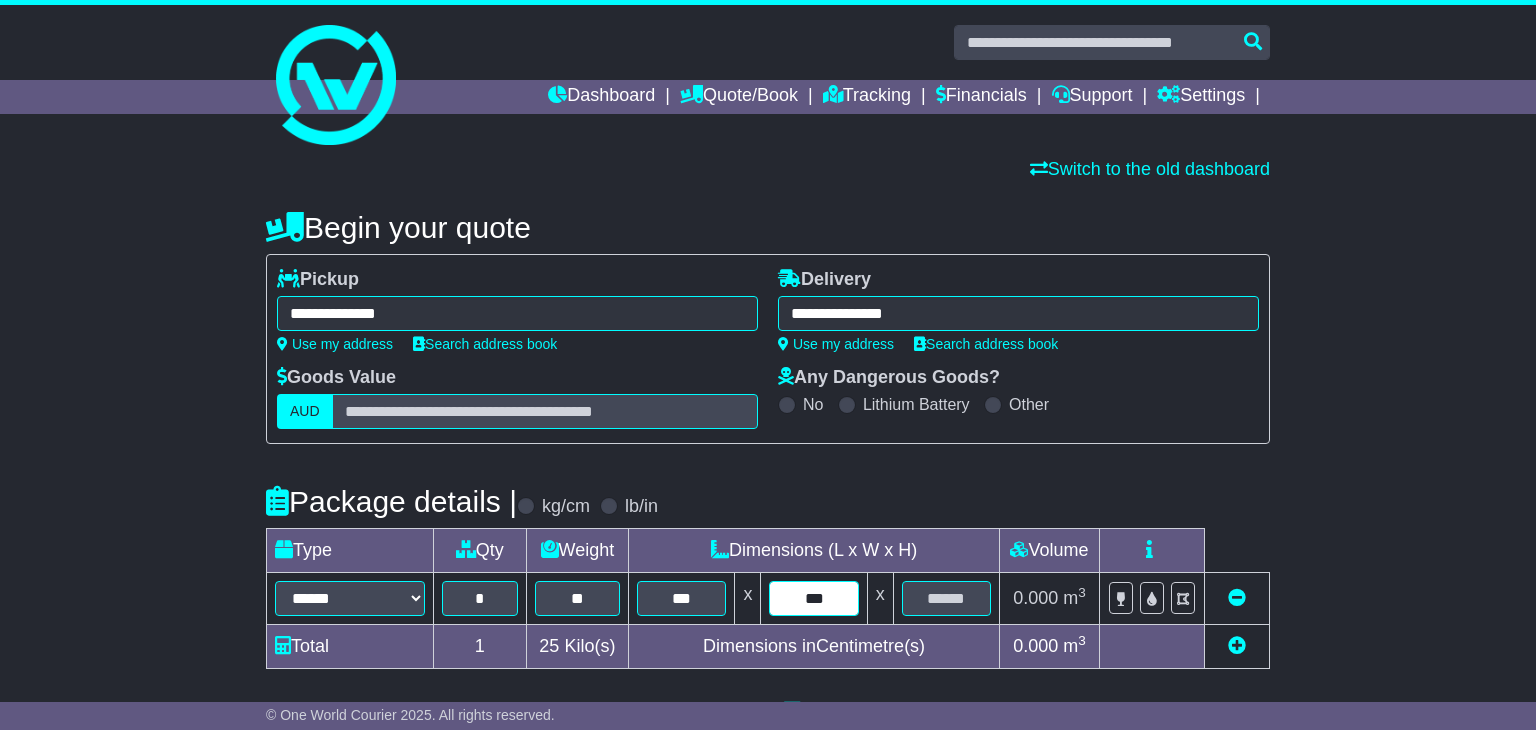 type on "***" 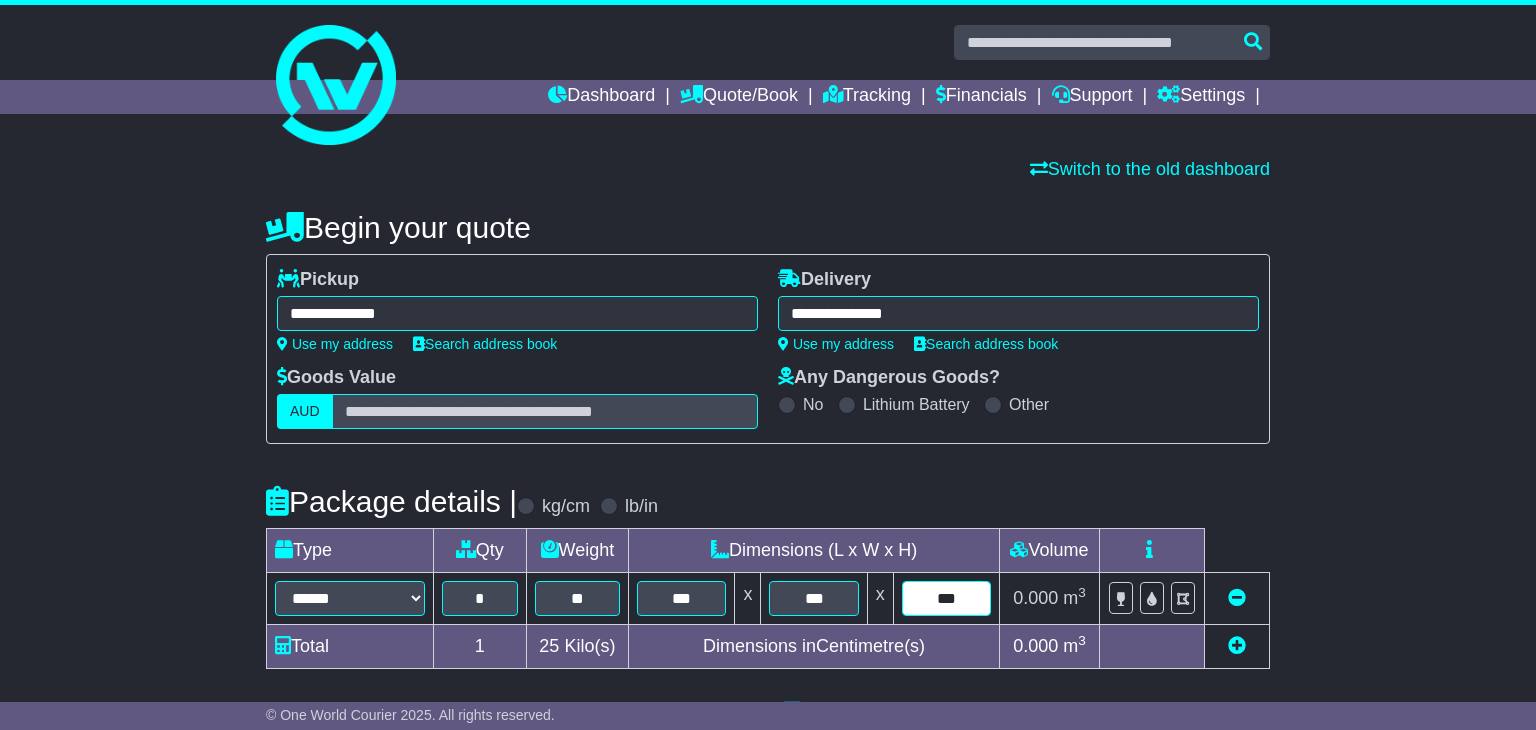 type on "***" 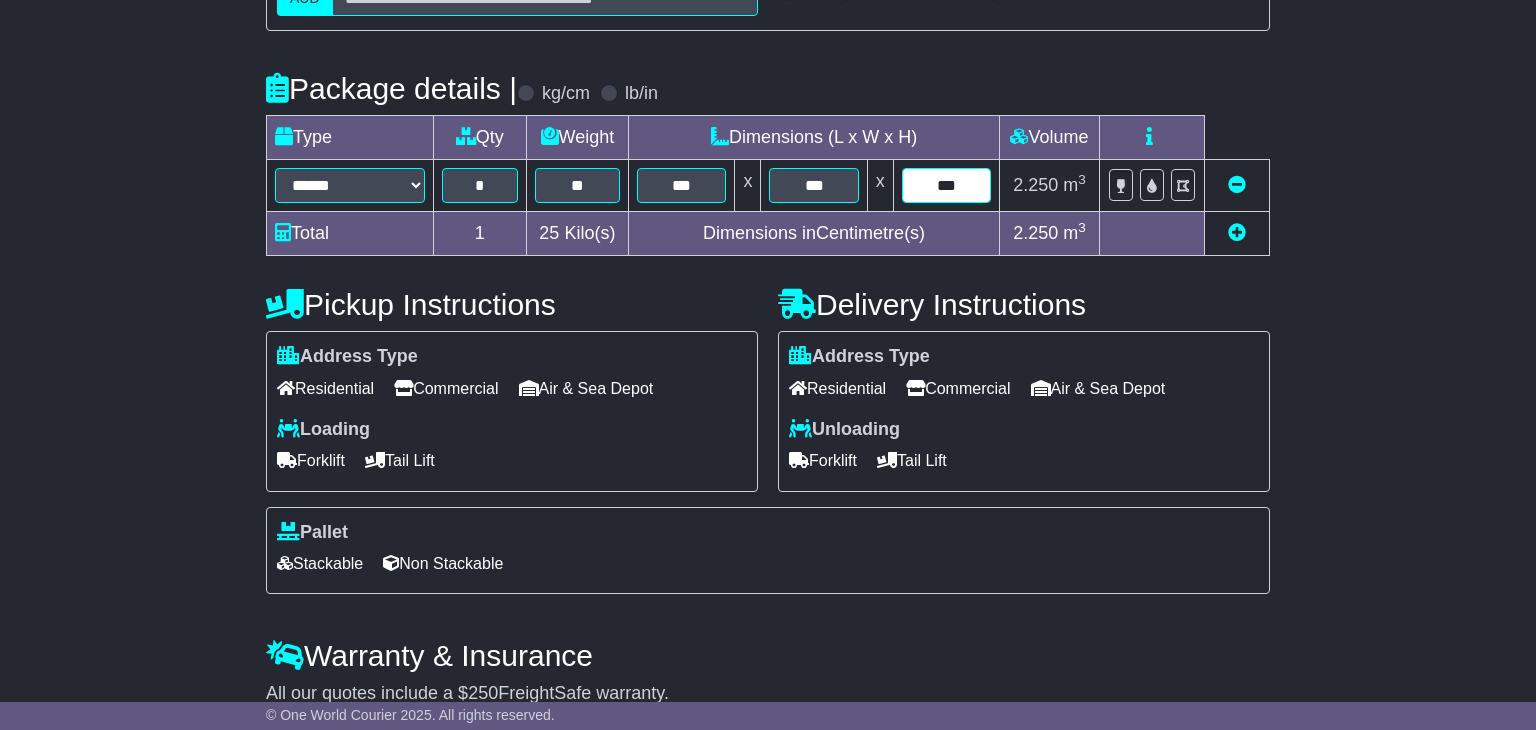 scroll, scrollTop: 415, scrollLeft: 0, axis: vertical 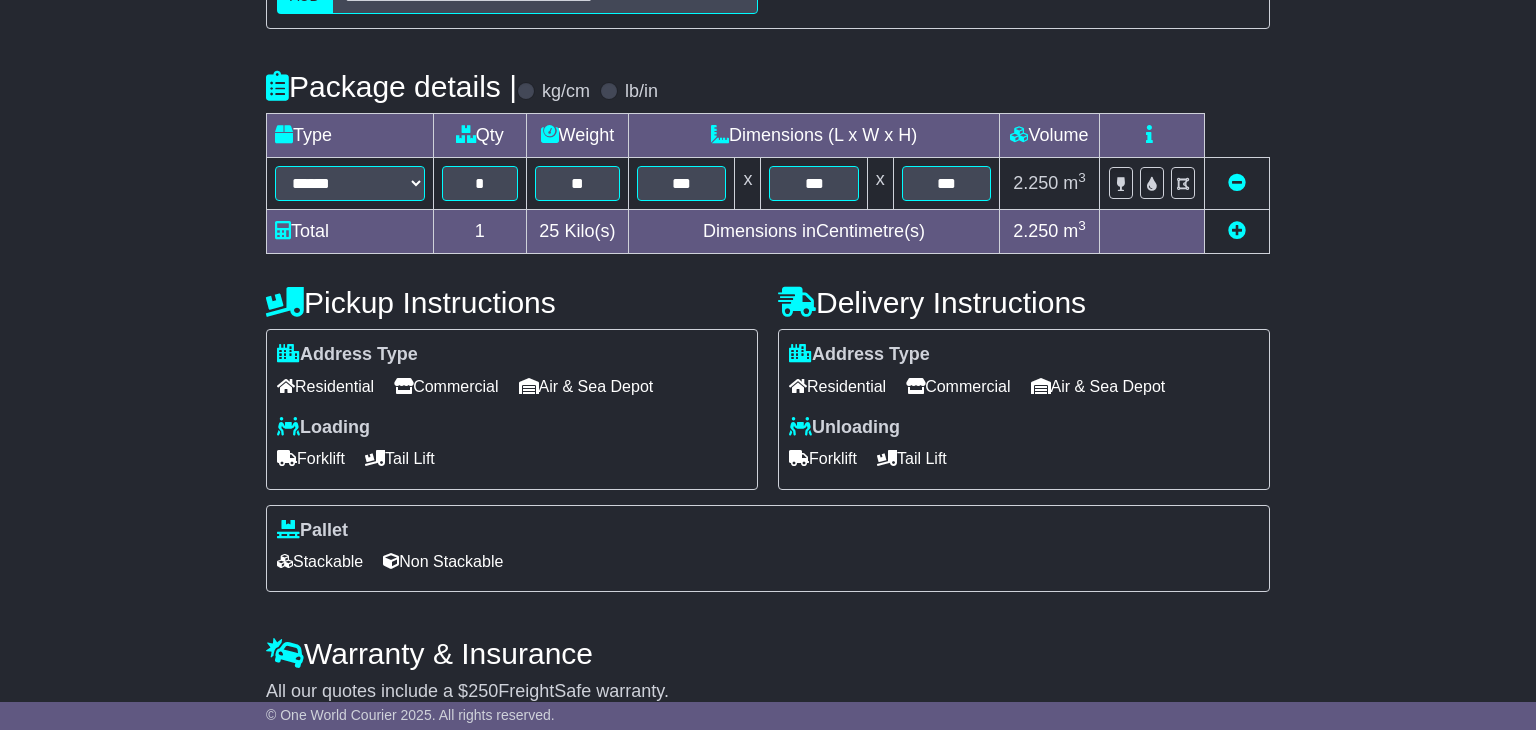 click at bounding box center [403, 386] 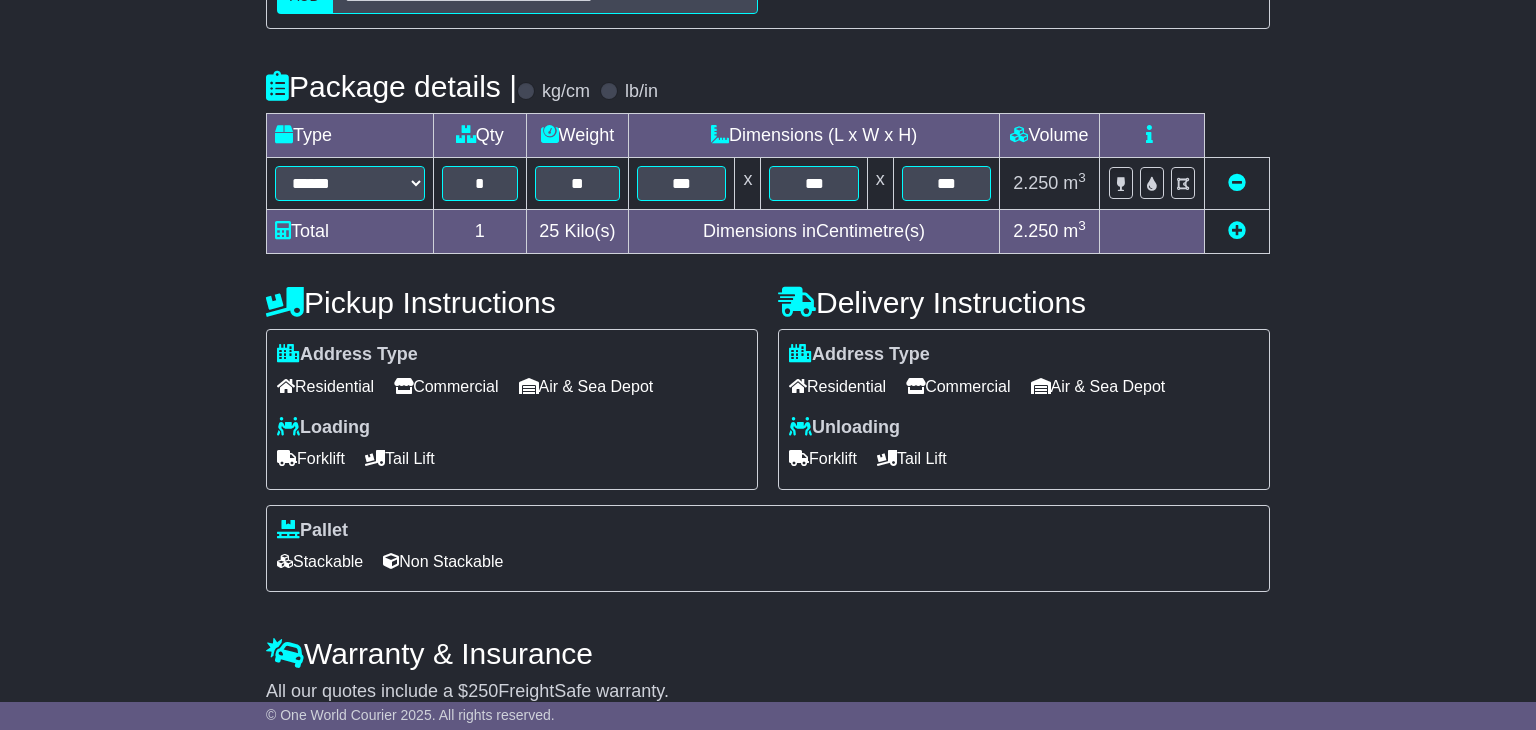 click on "Residential" at bounding box center (325, 386) 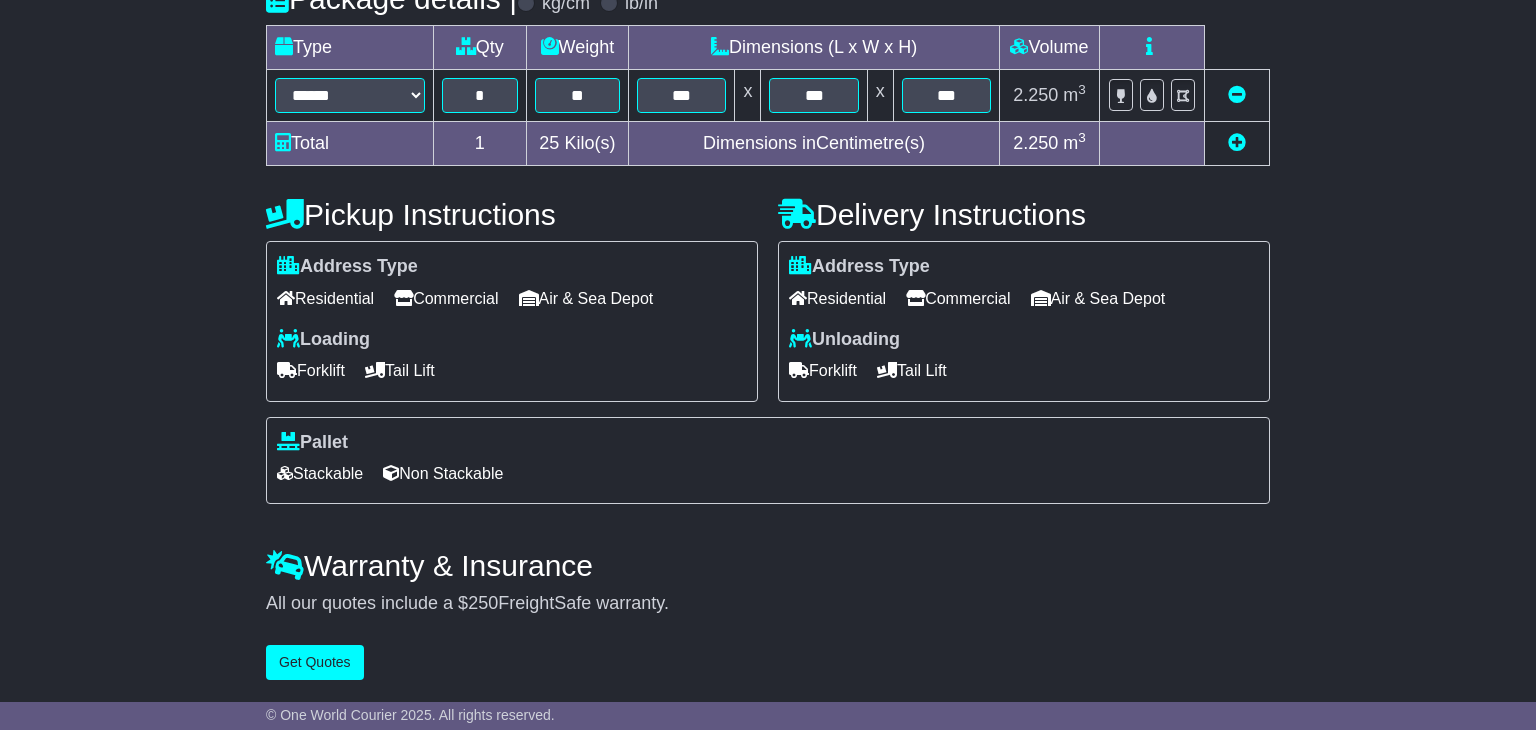click on "**********" at bounding box center (768, 189) 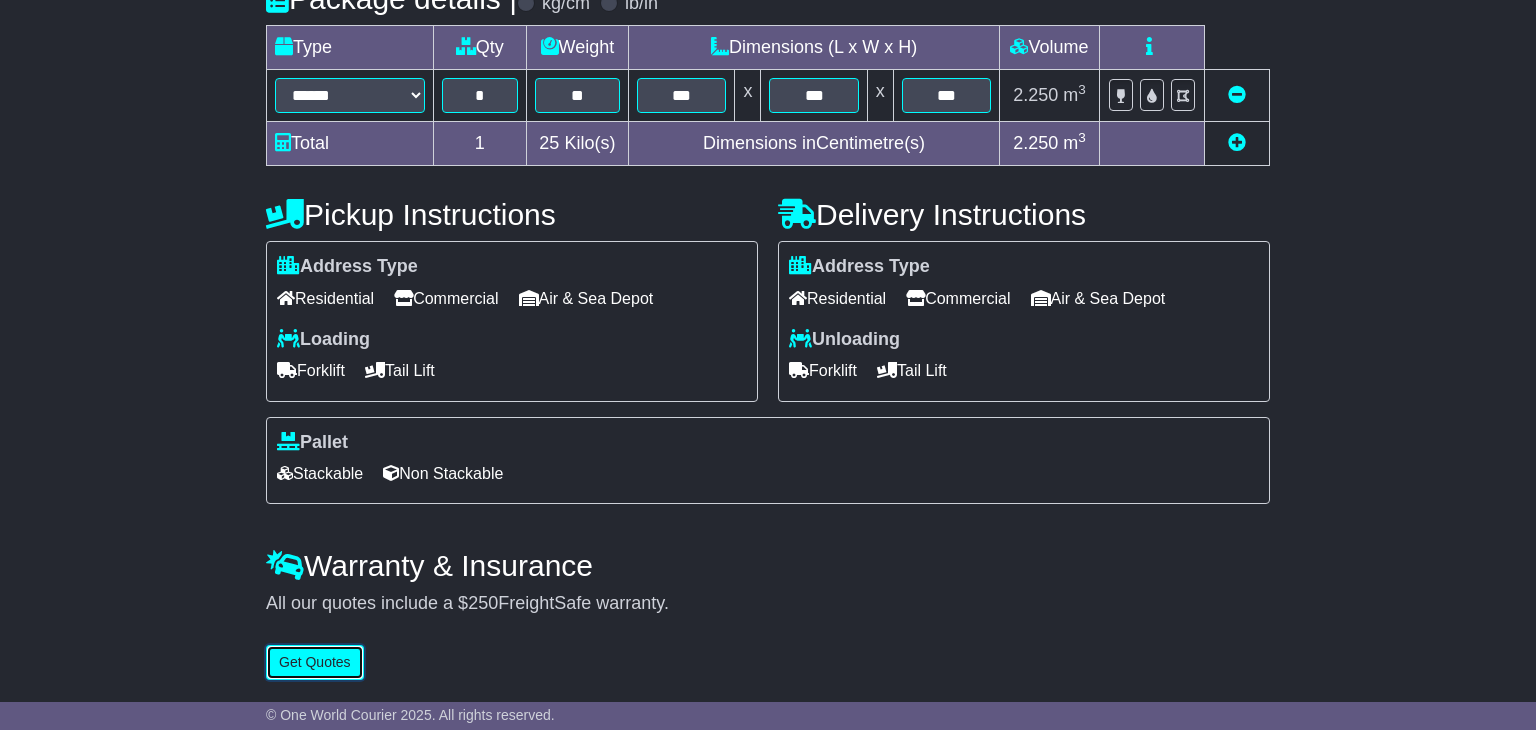 click on "Get Quotes" at bounding box center [315, 662] 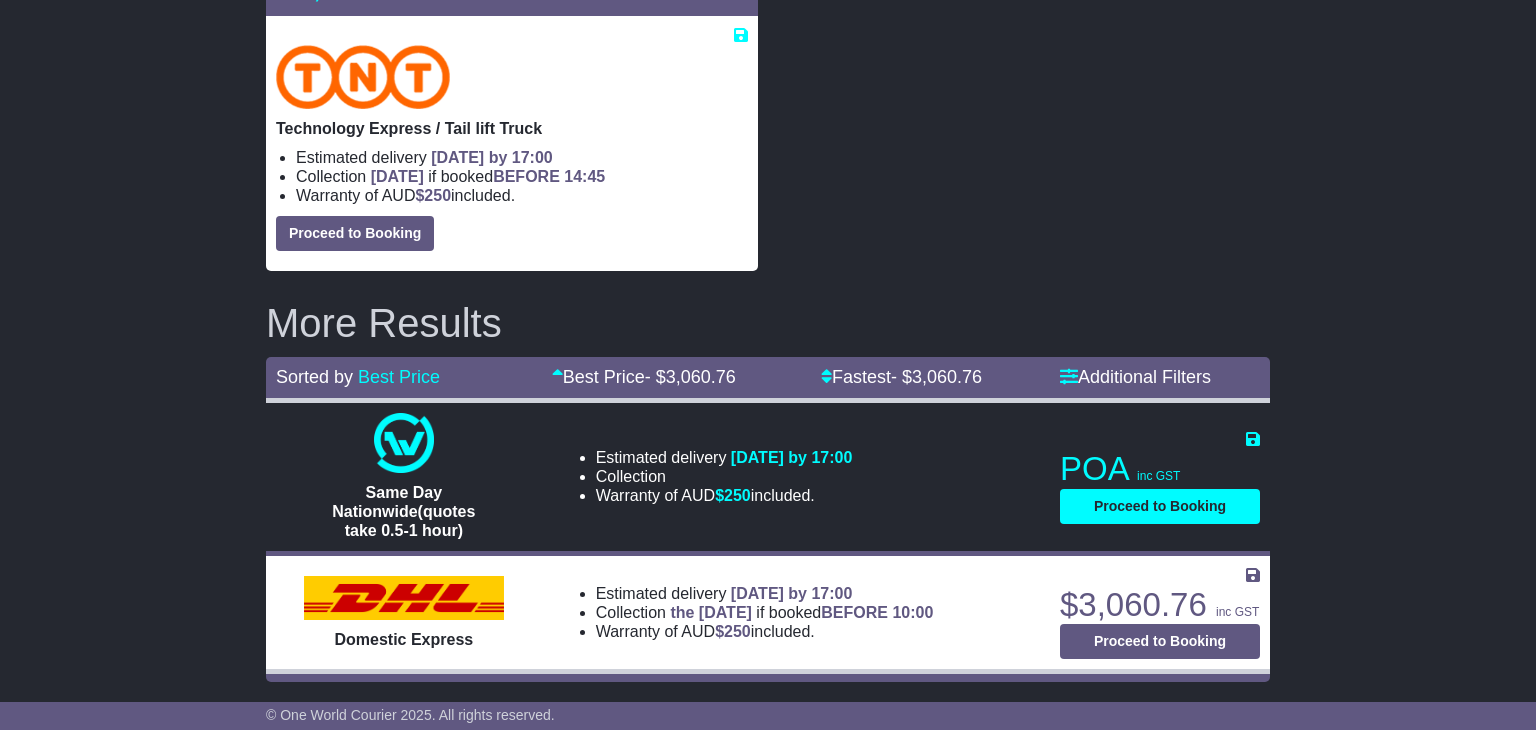 scroll, scrollTop: 0, scrollLeft: 0, axis: both 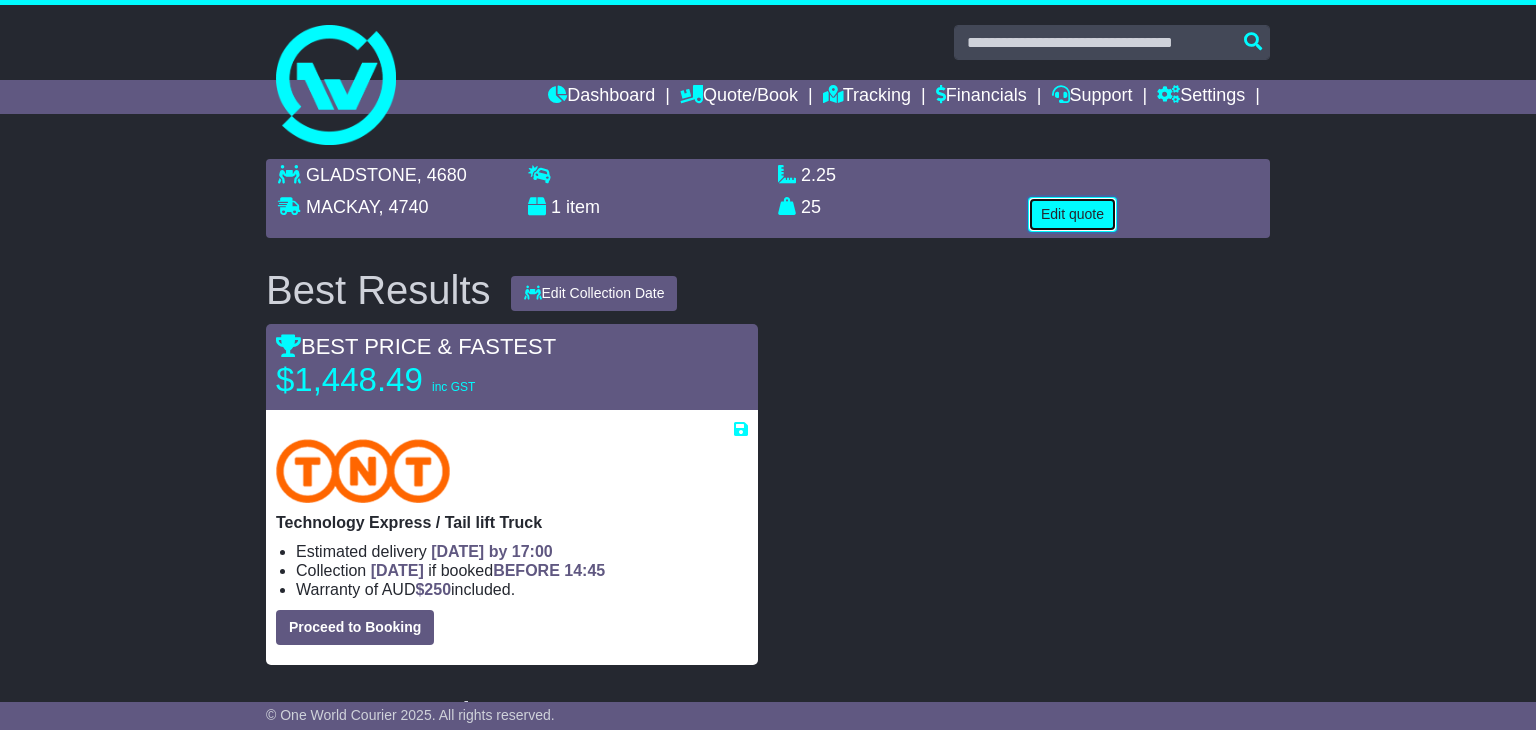 click on "Edit quote" at bounding box center (1072, 214) 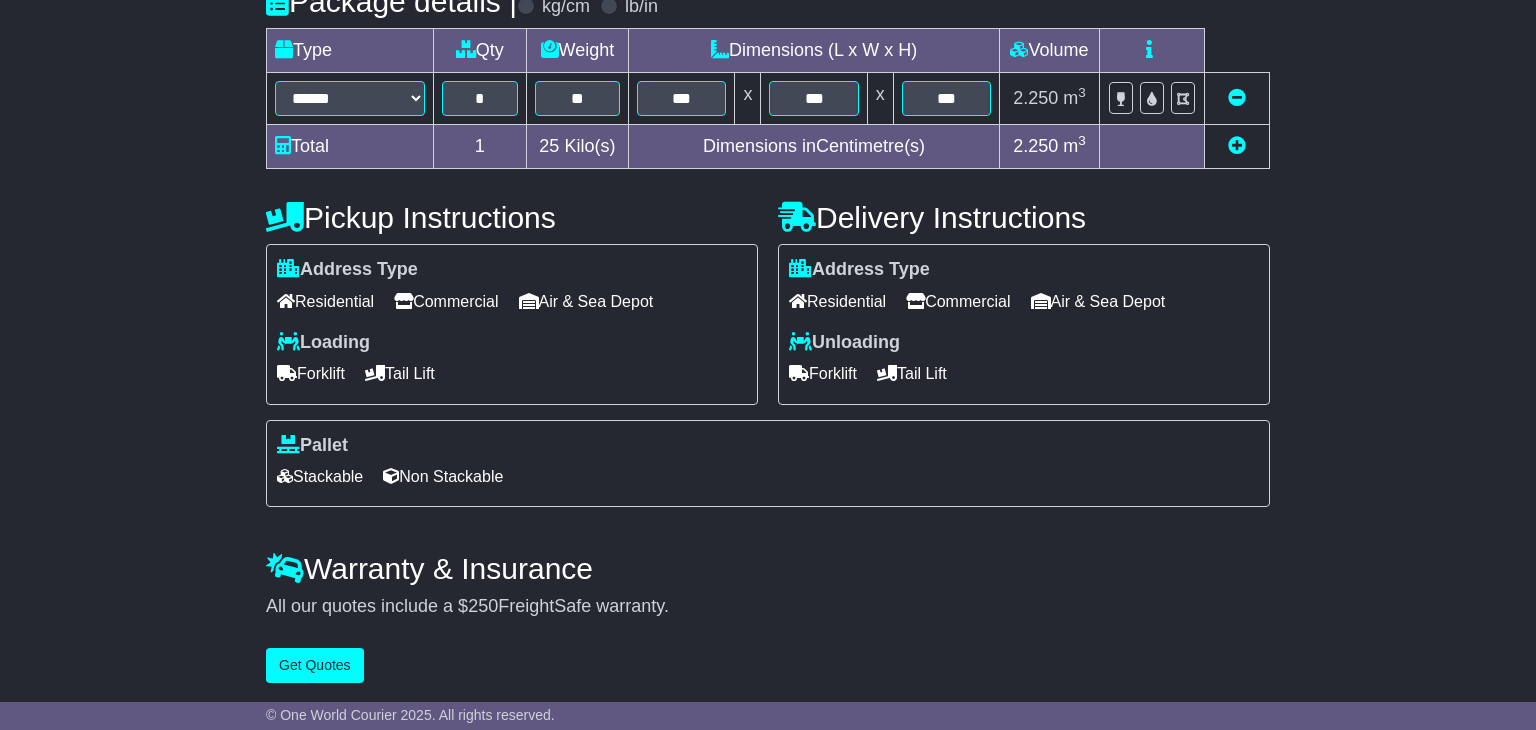 scroll, scrollTop: 505, scrollLeft: 0, axis: vertical 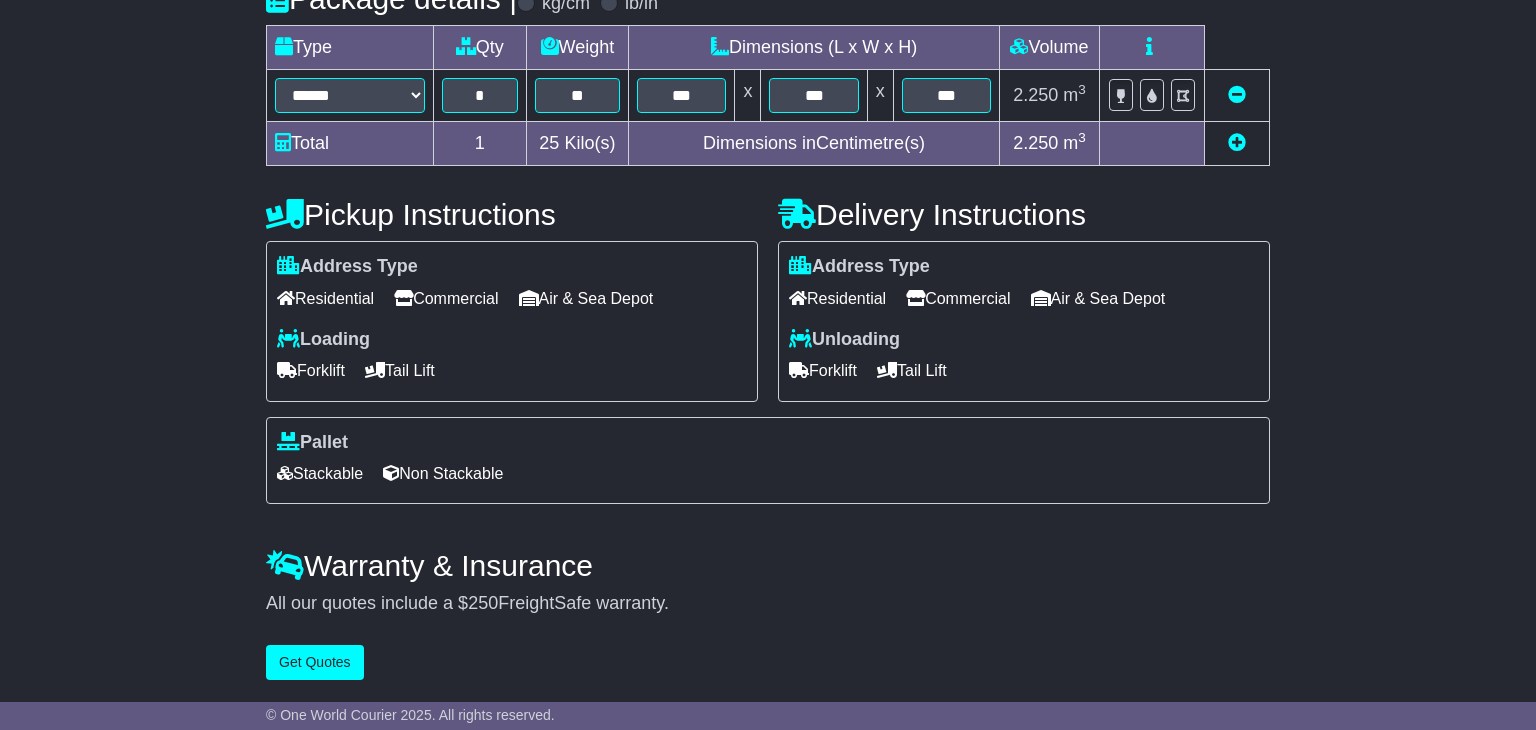 click on "Commercial" at bounding box center (446, 298) 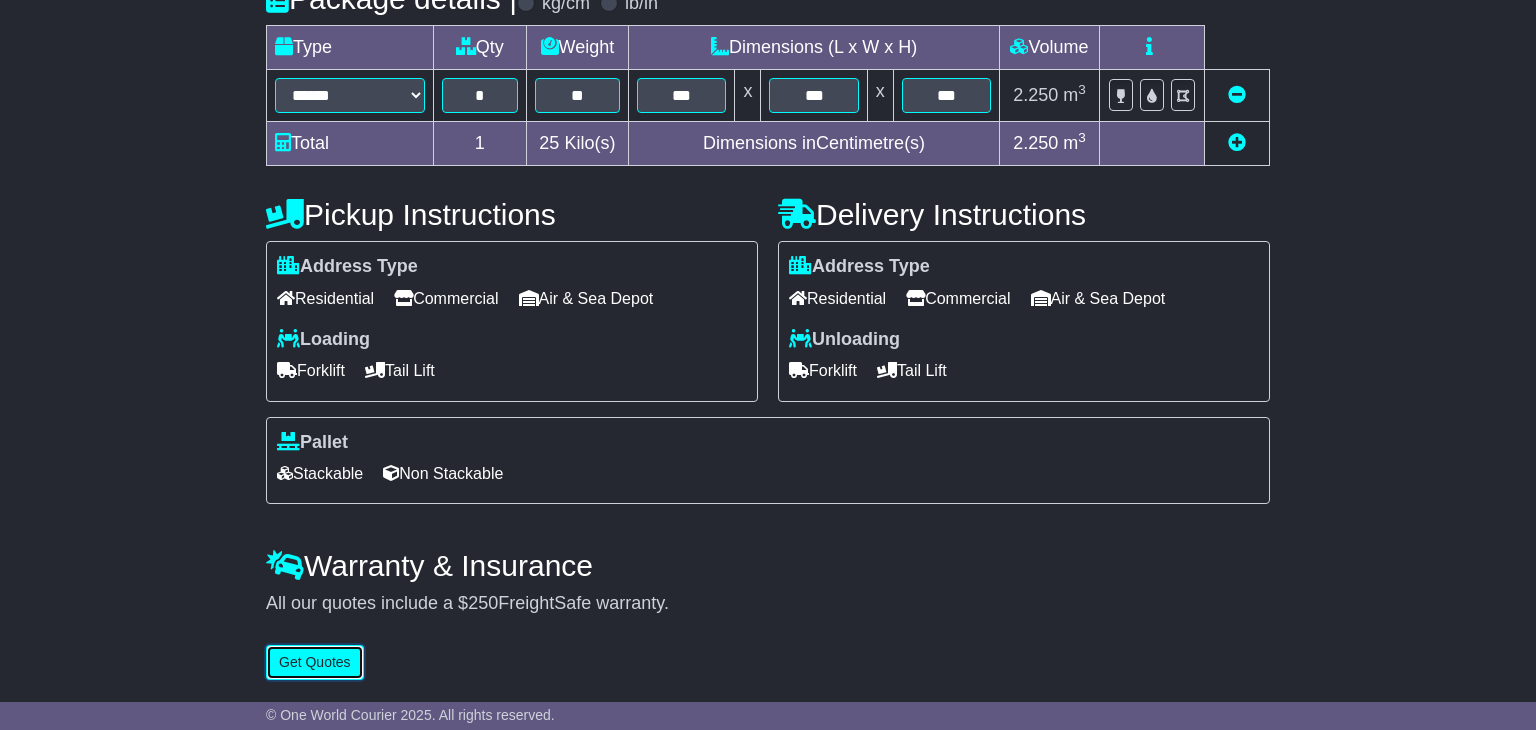 click on "Get Quotes" at bounding box center (315, 662) 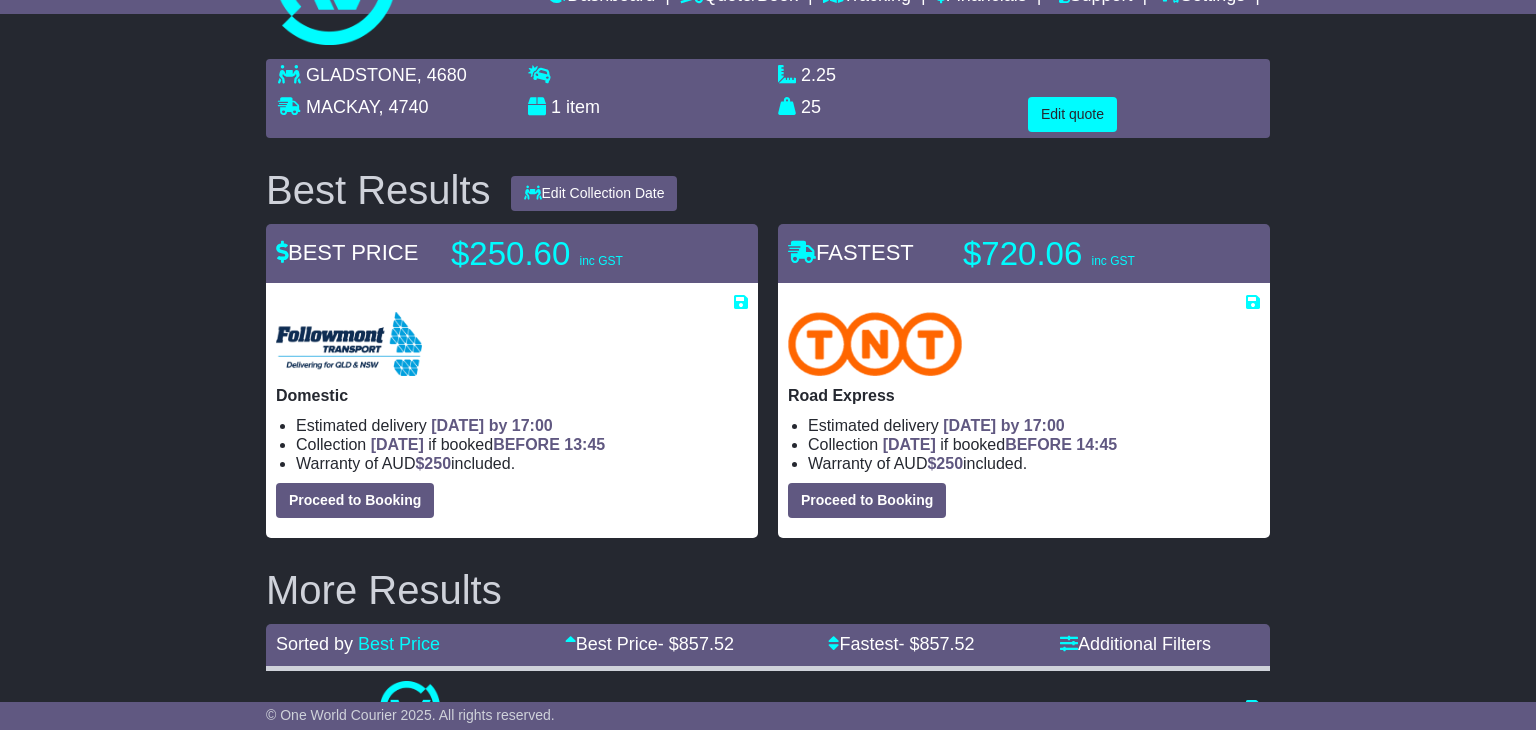 scroll, scrollTop: 0, scrollLeft: 0, axis: both 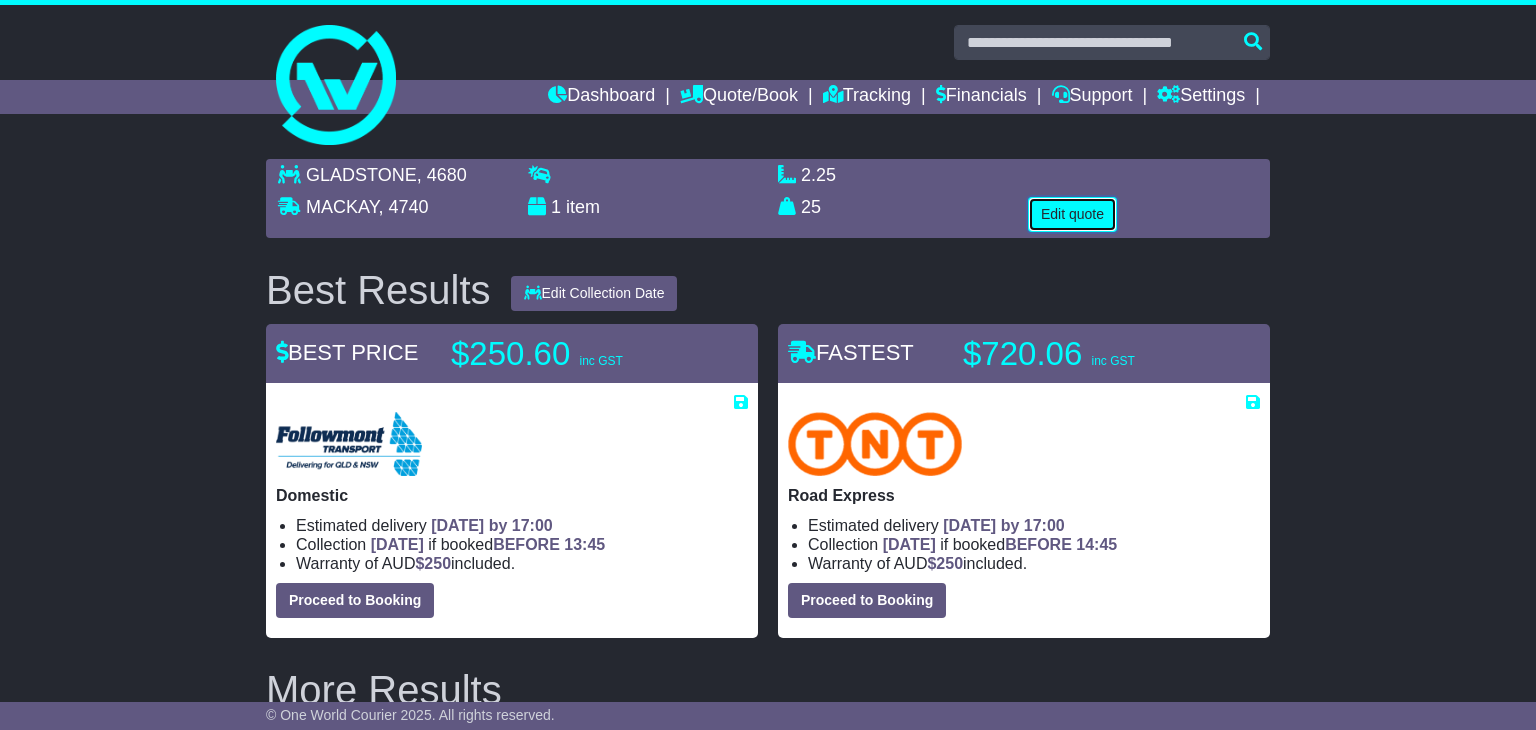 click on "Edit quote" at bounding box center (1072, 214) 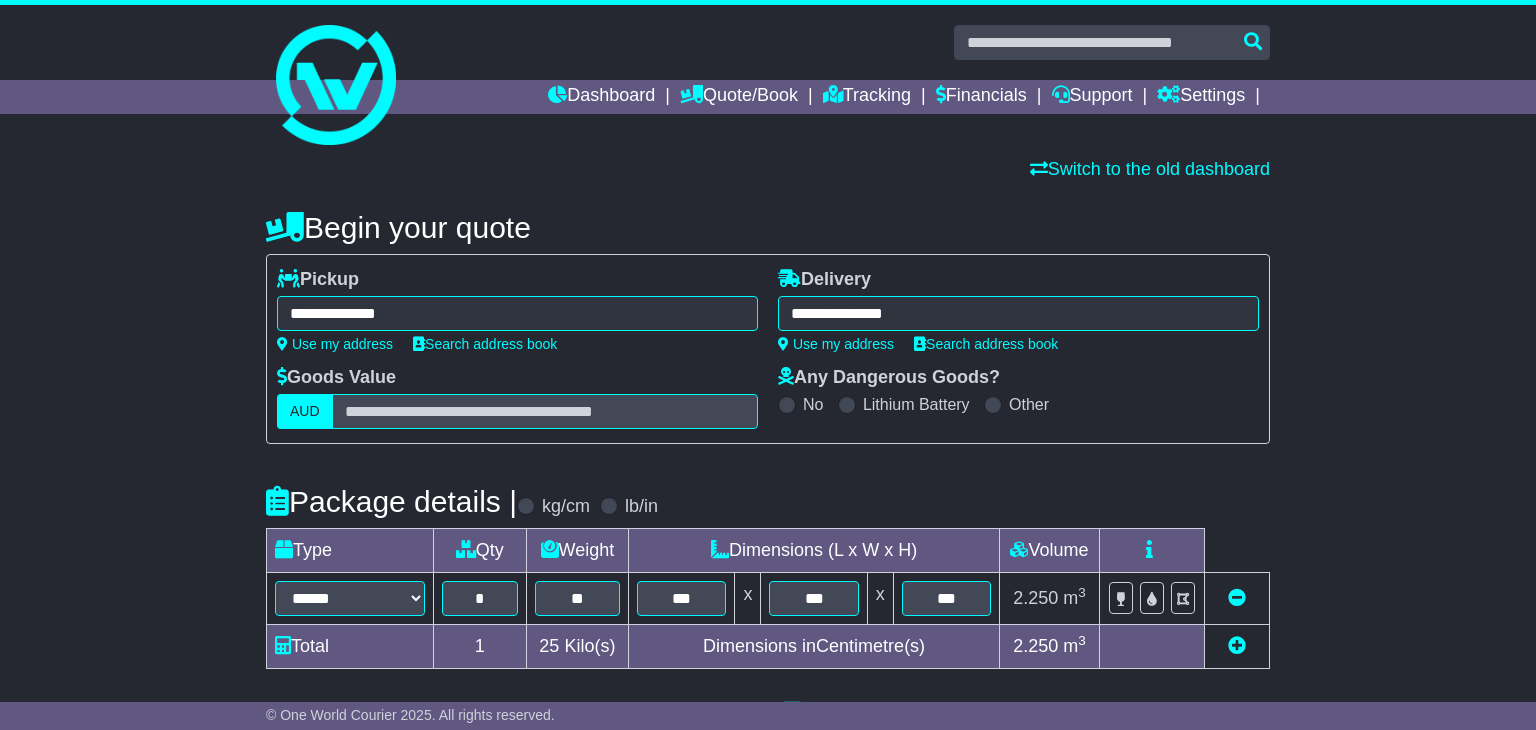 click on "**********" at bounding box center (517, 313) 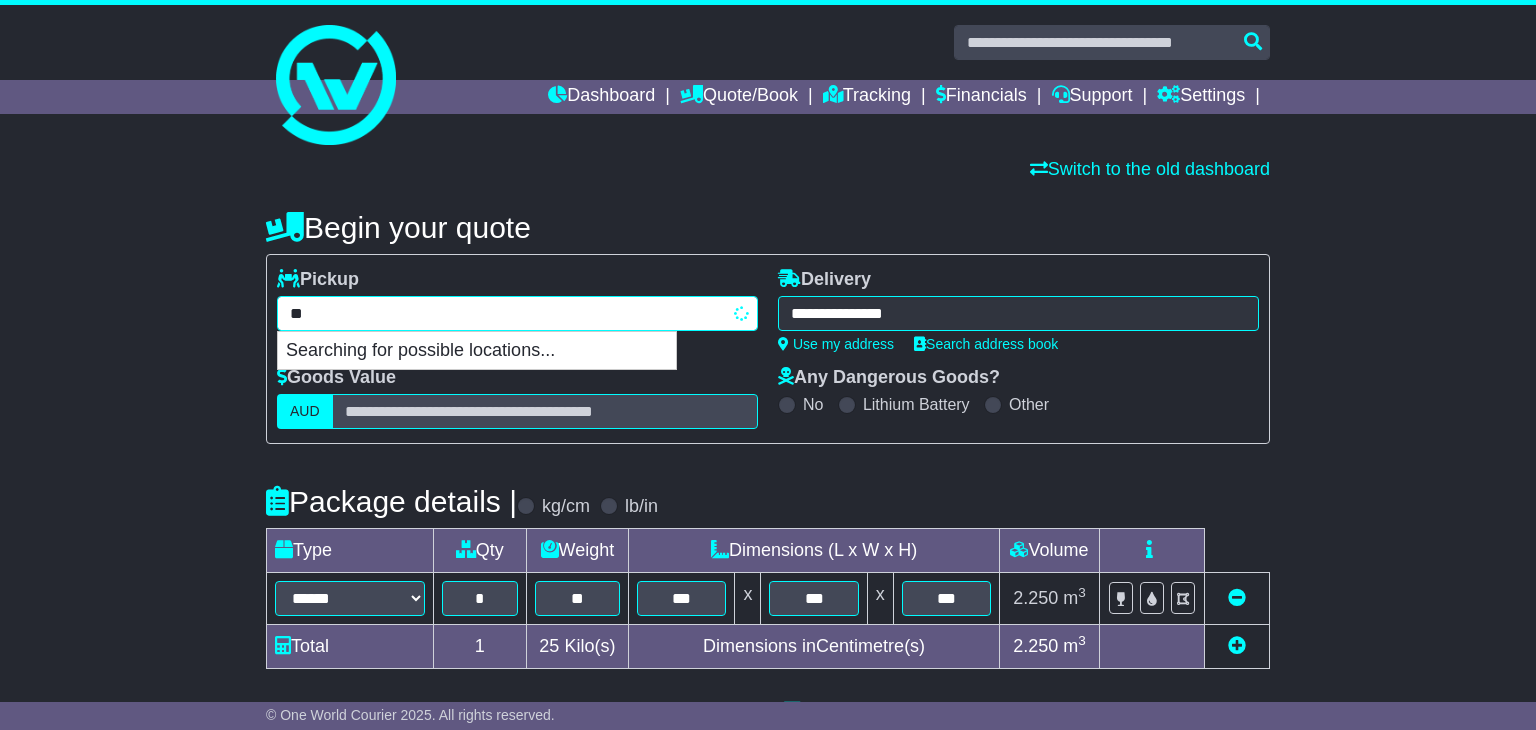 type on "*" 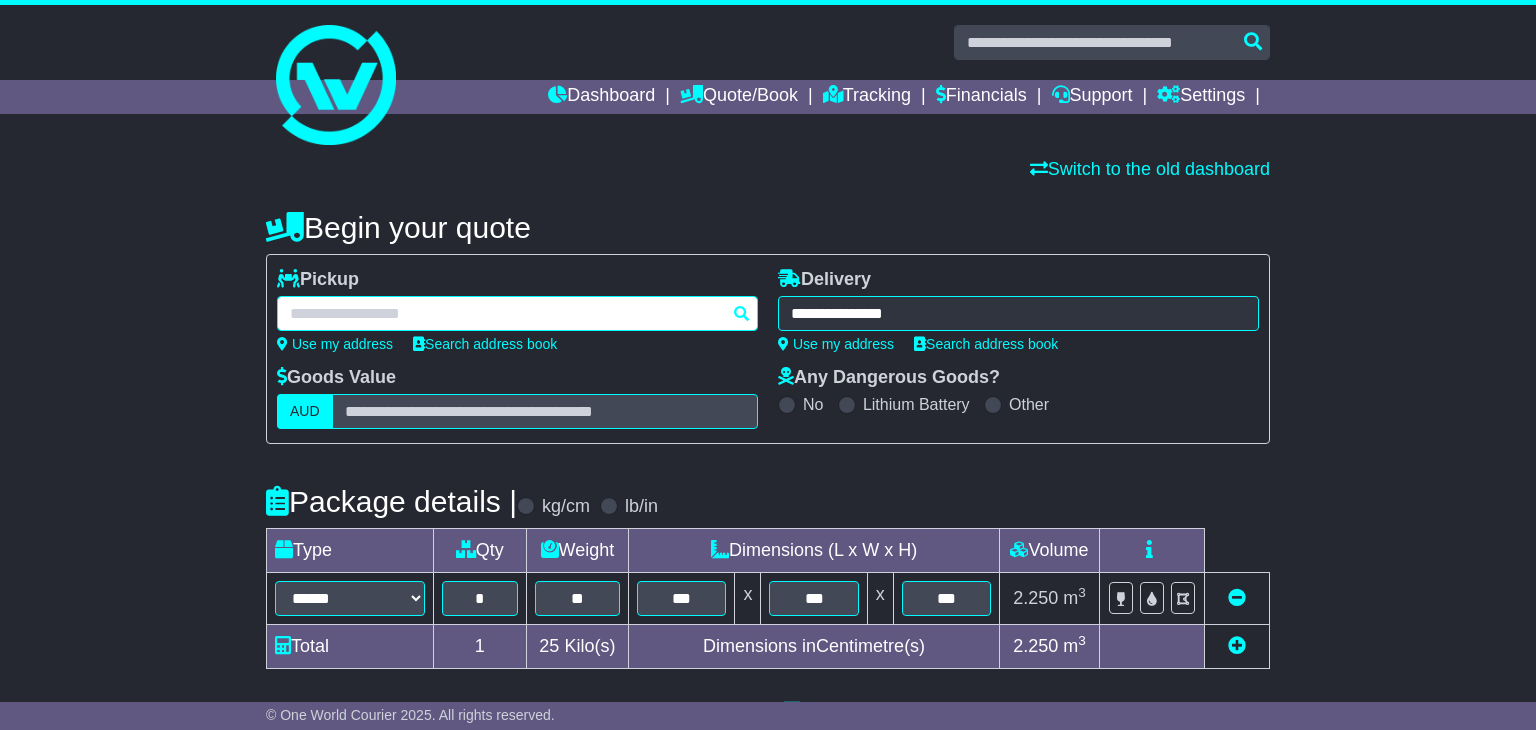 paste on "**********" 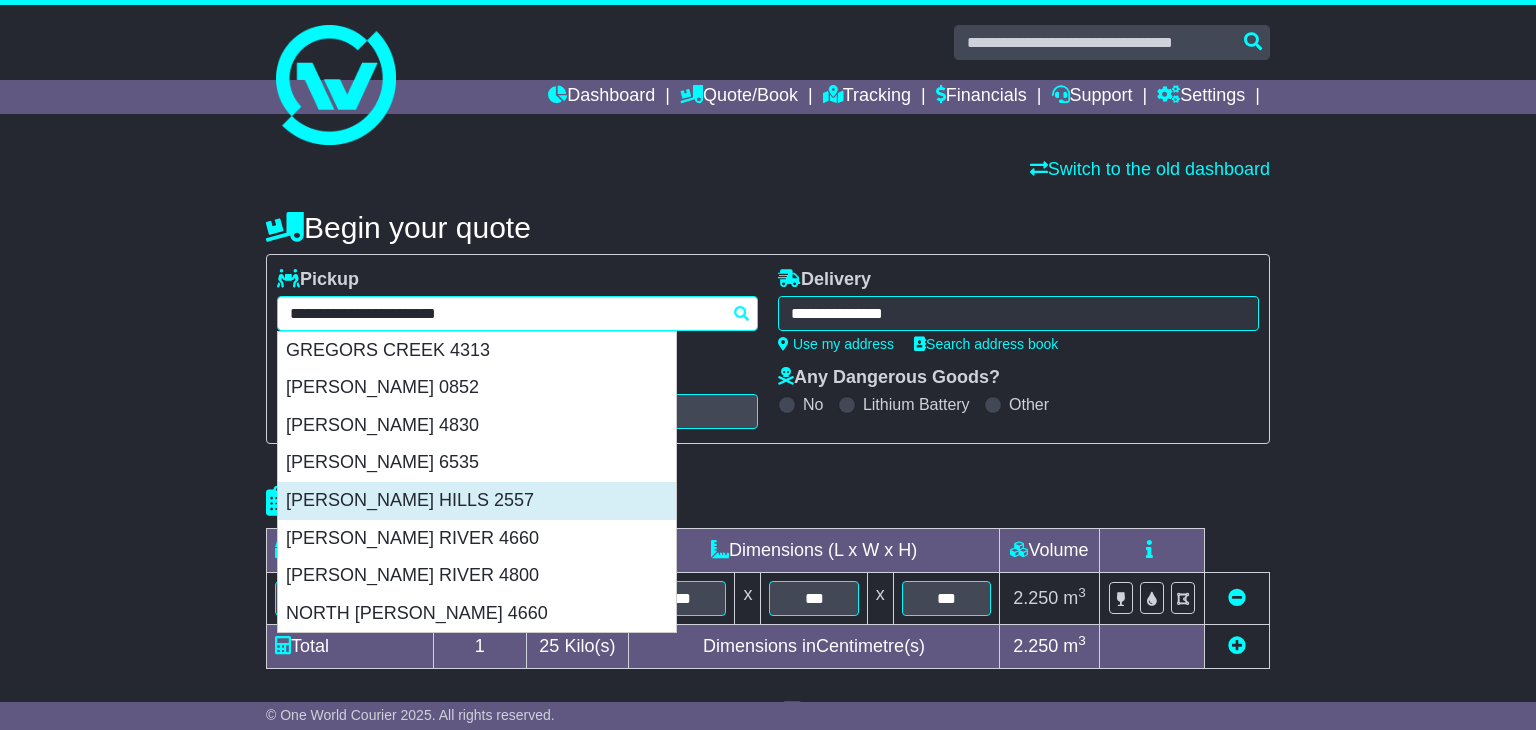 click on "[PERSON_NAME] HILLS 2557" at bounding box center [477, 501] 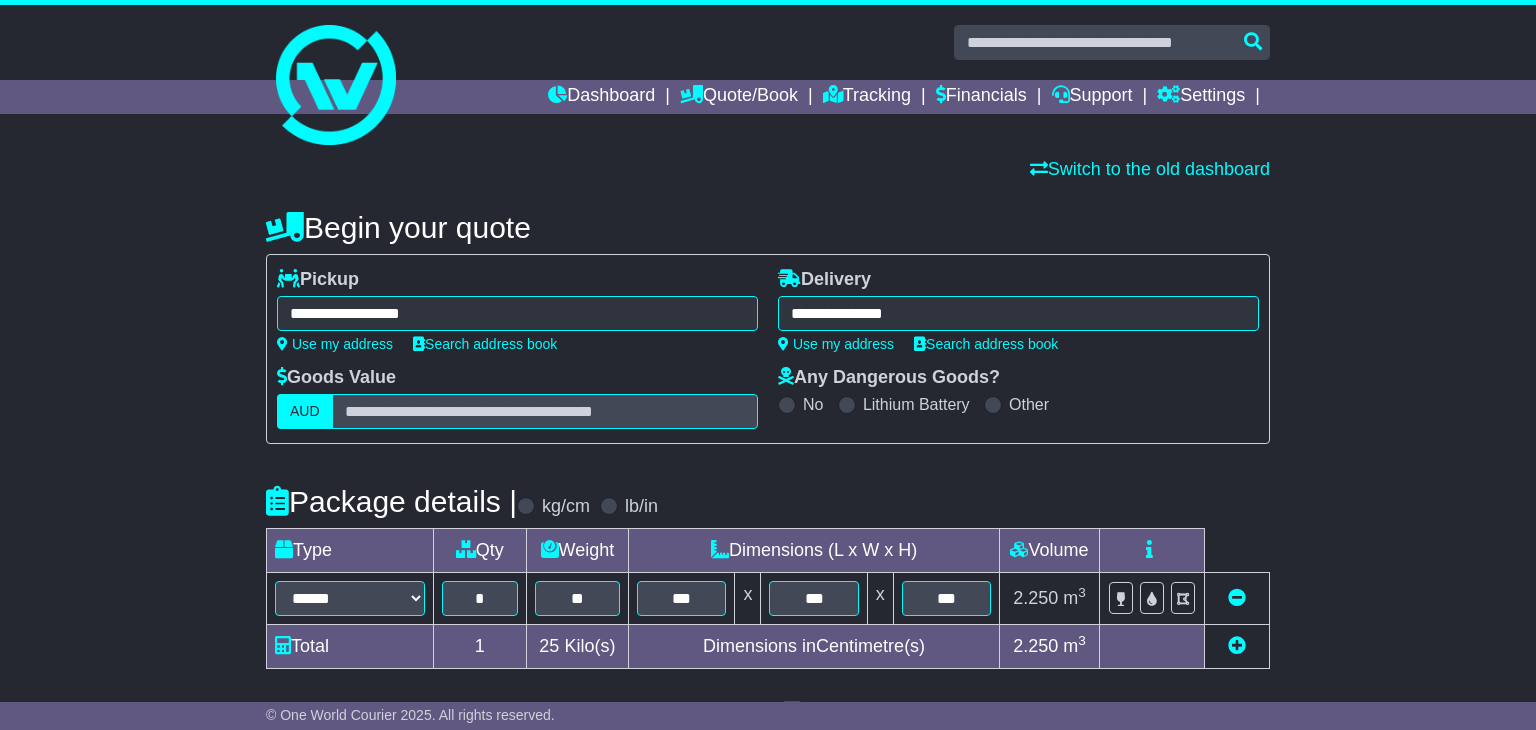 type on "**********" 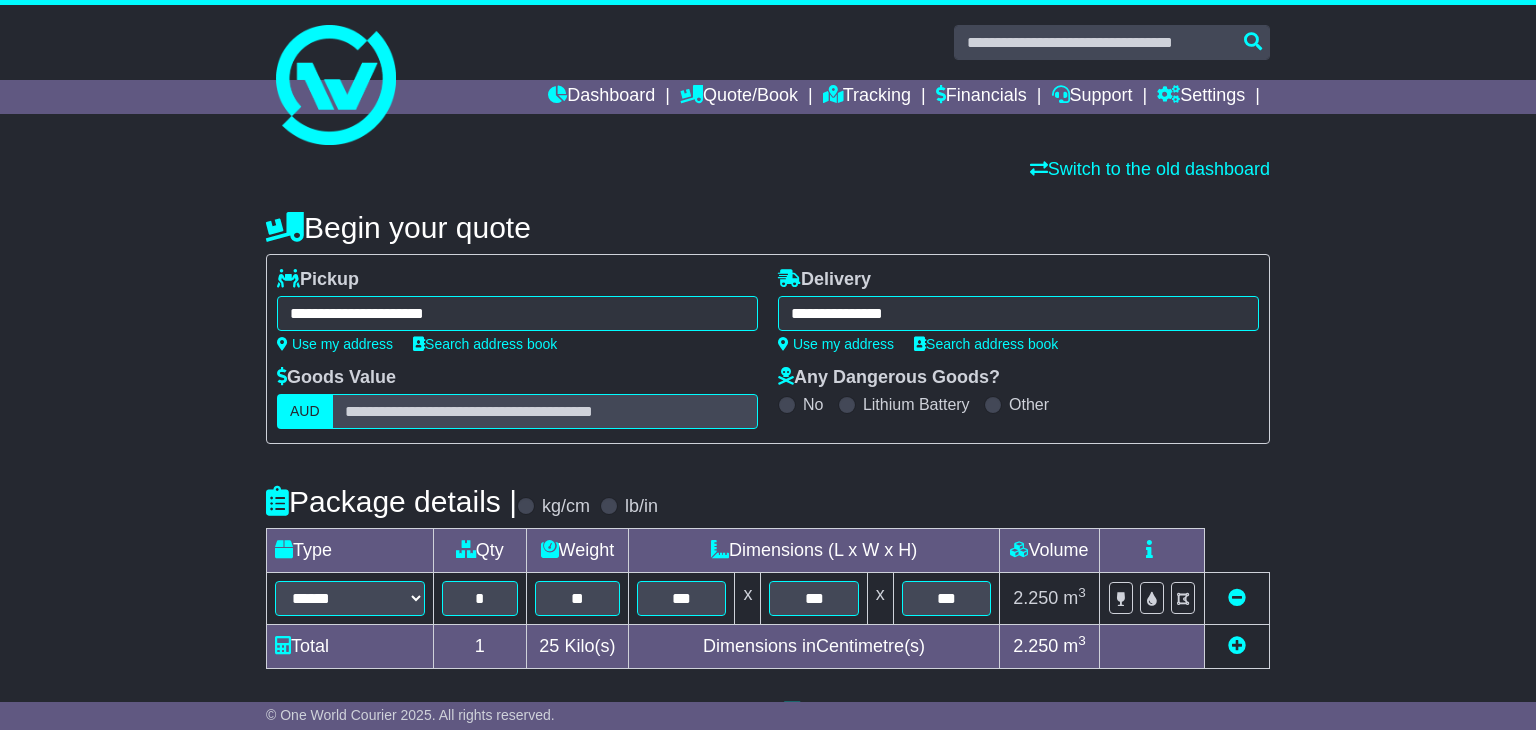 click on "**********" at bounding box center (1018, 313) 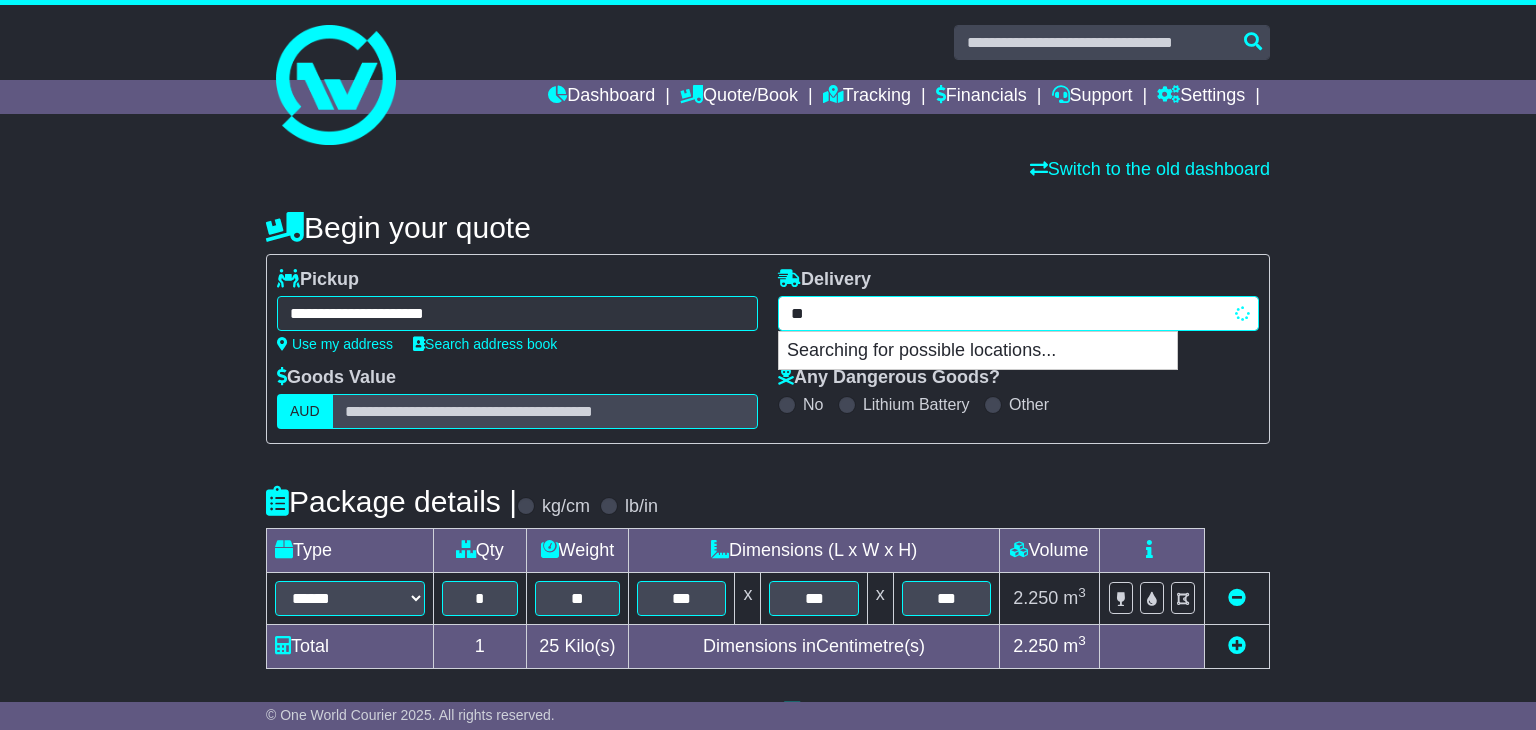 type on "*" 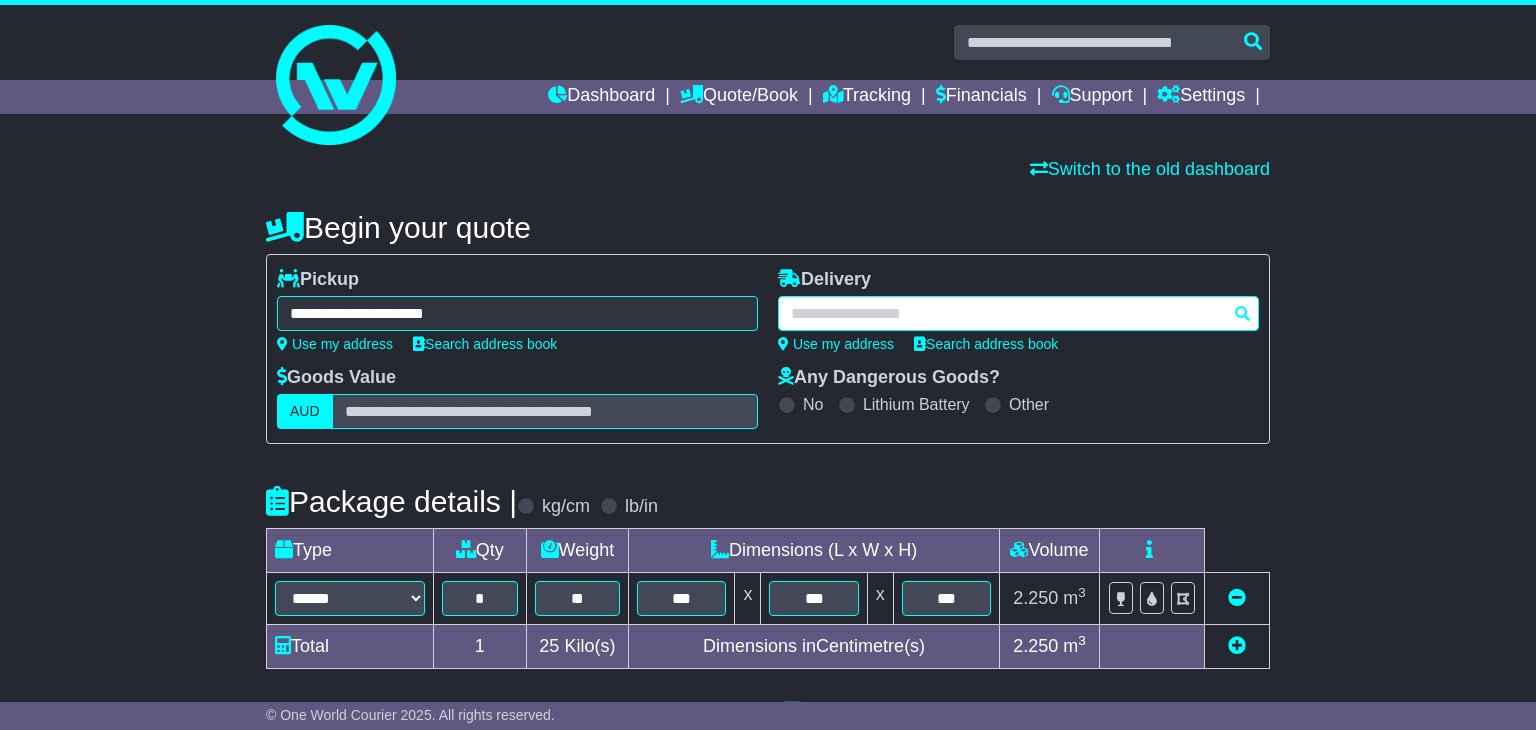 paste on "**********" 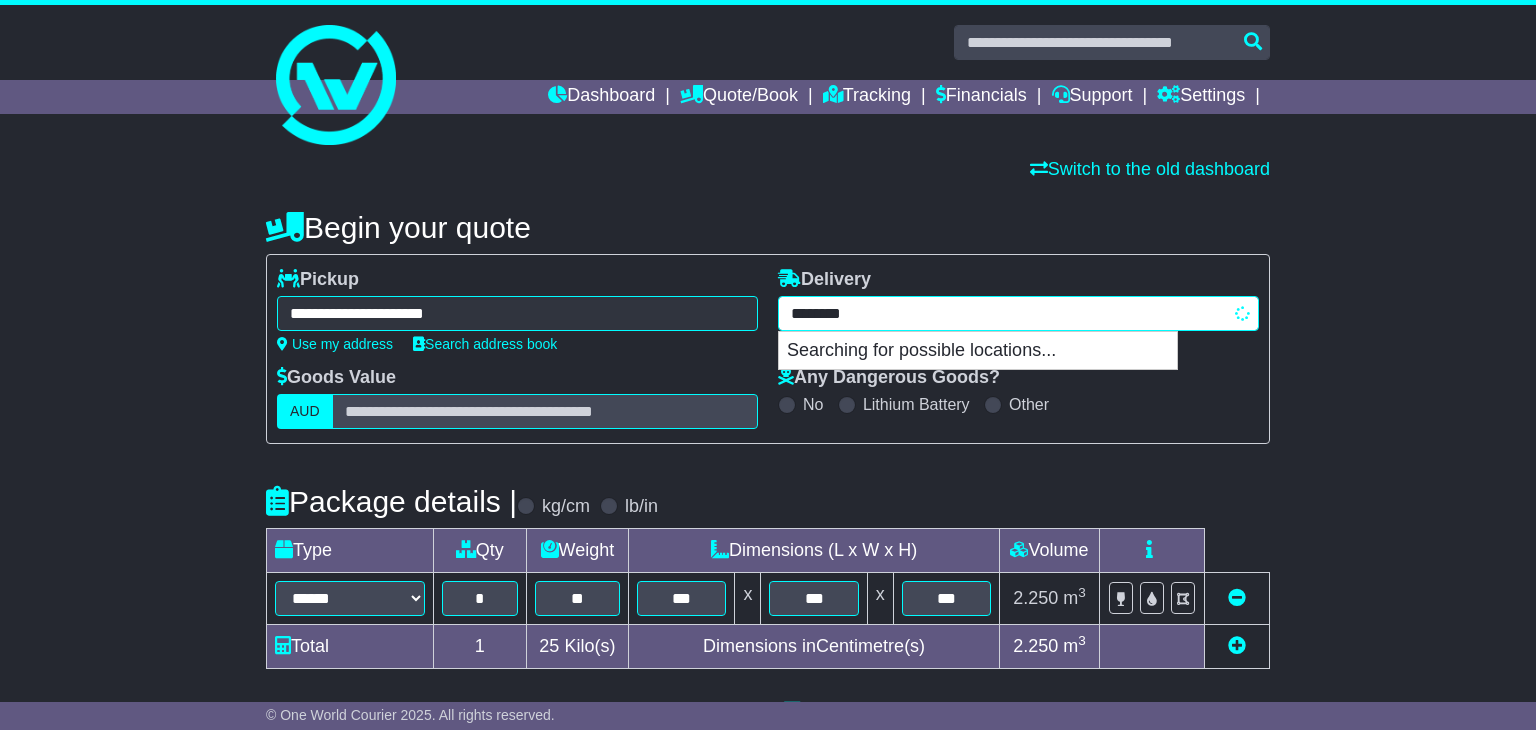 type on "*******" 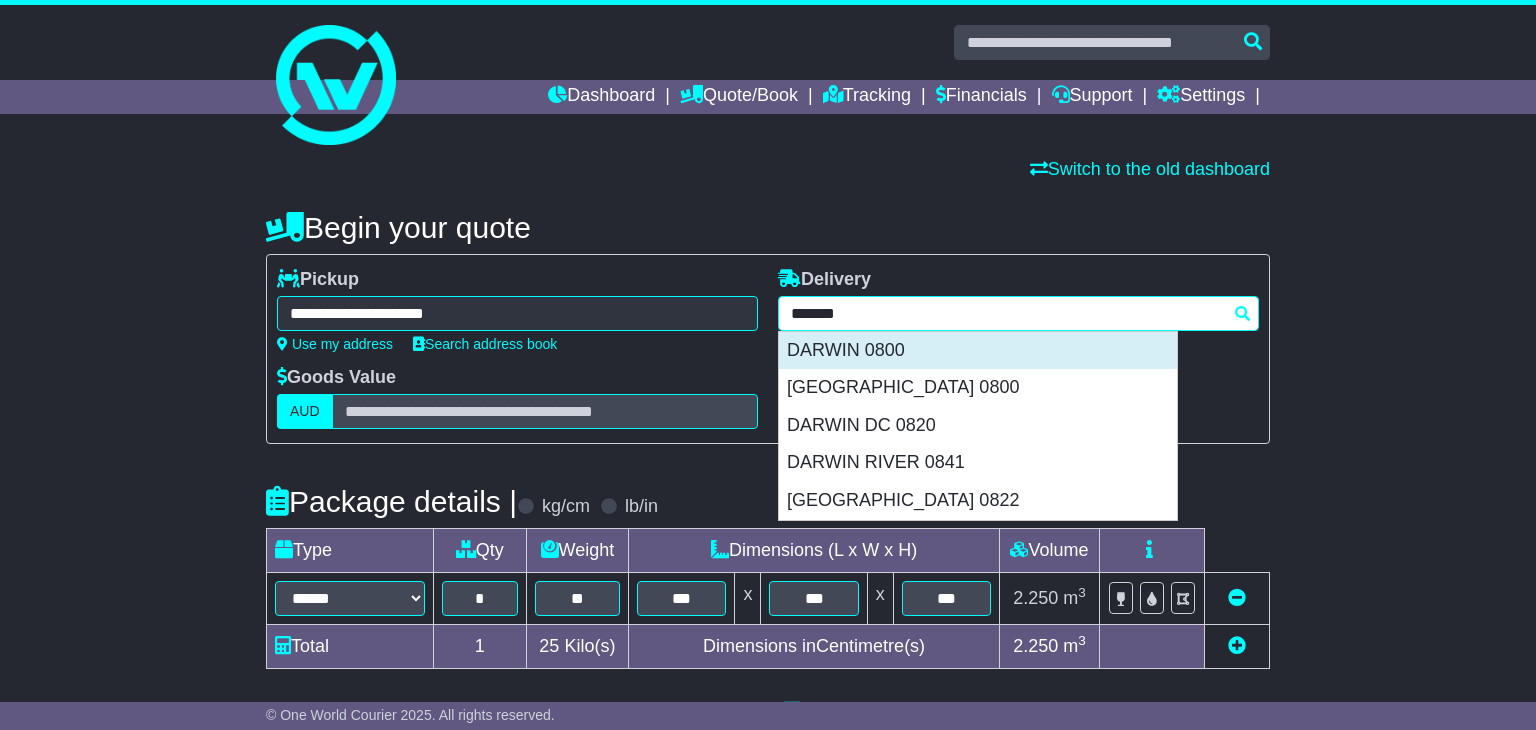 click on "DARWIN 0800" at bounding box center [978, 351] 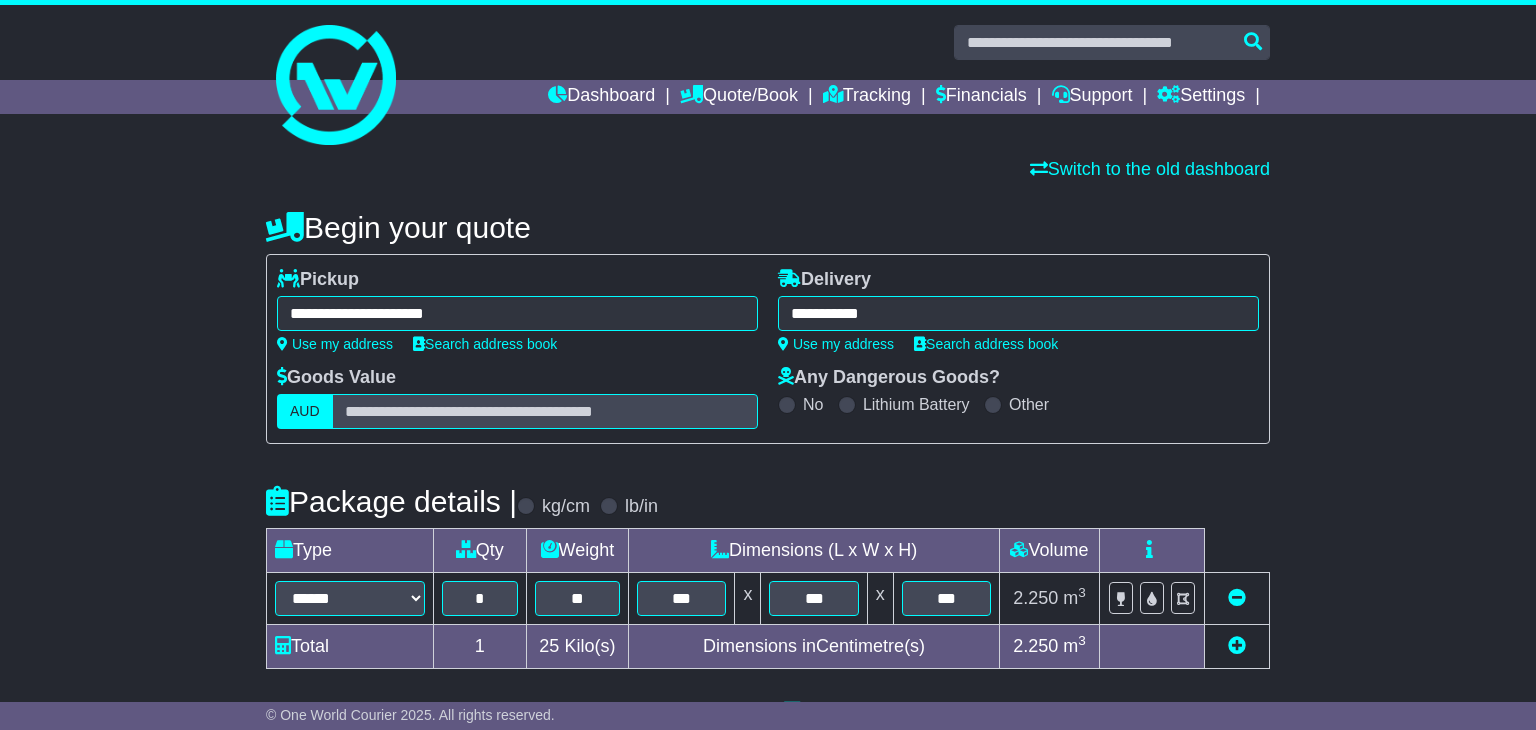 type on "**********" 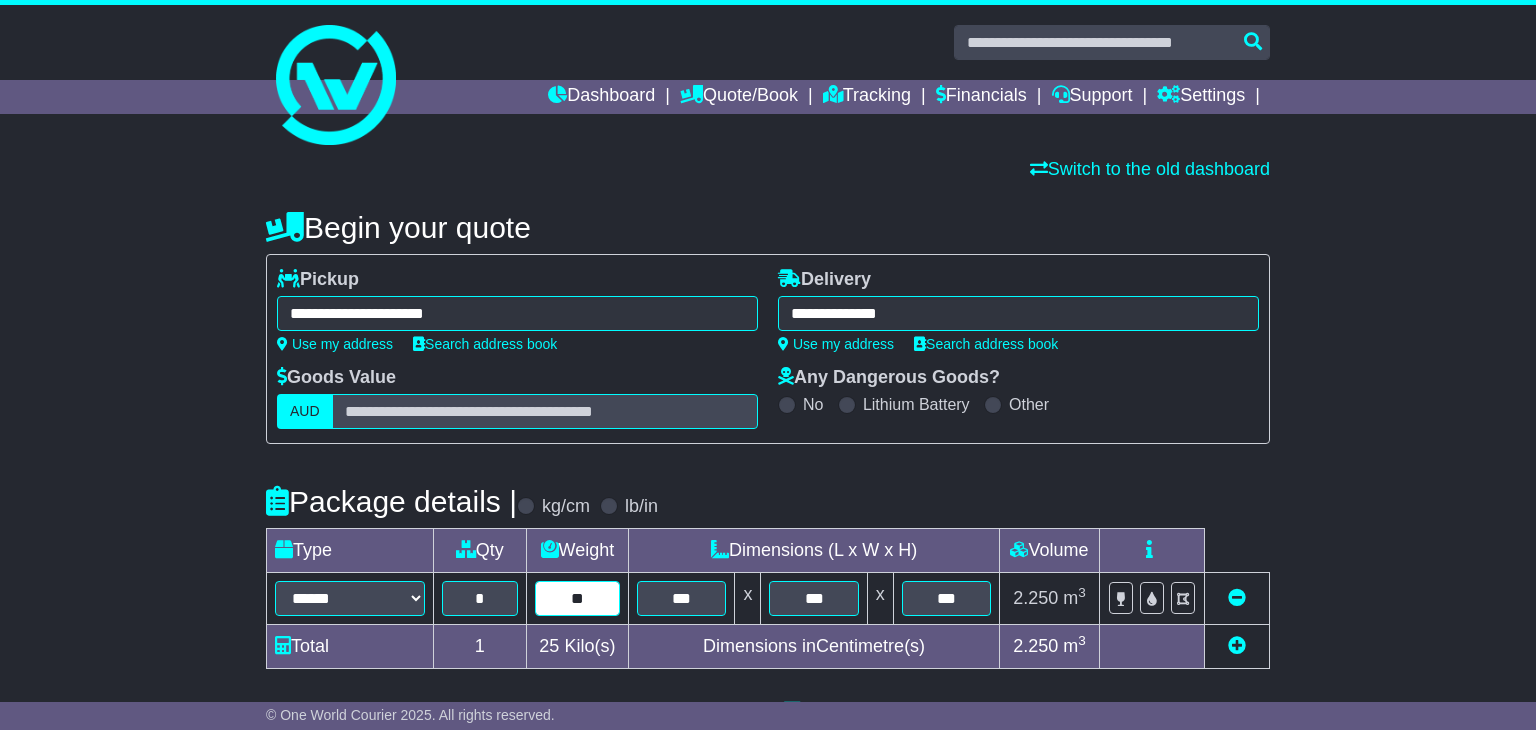 click on "**" at bounding box center [578, 598] 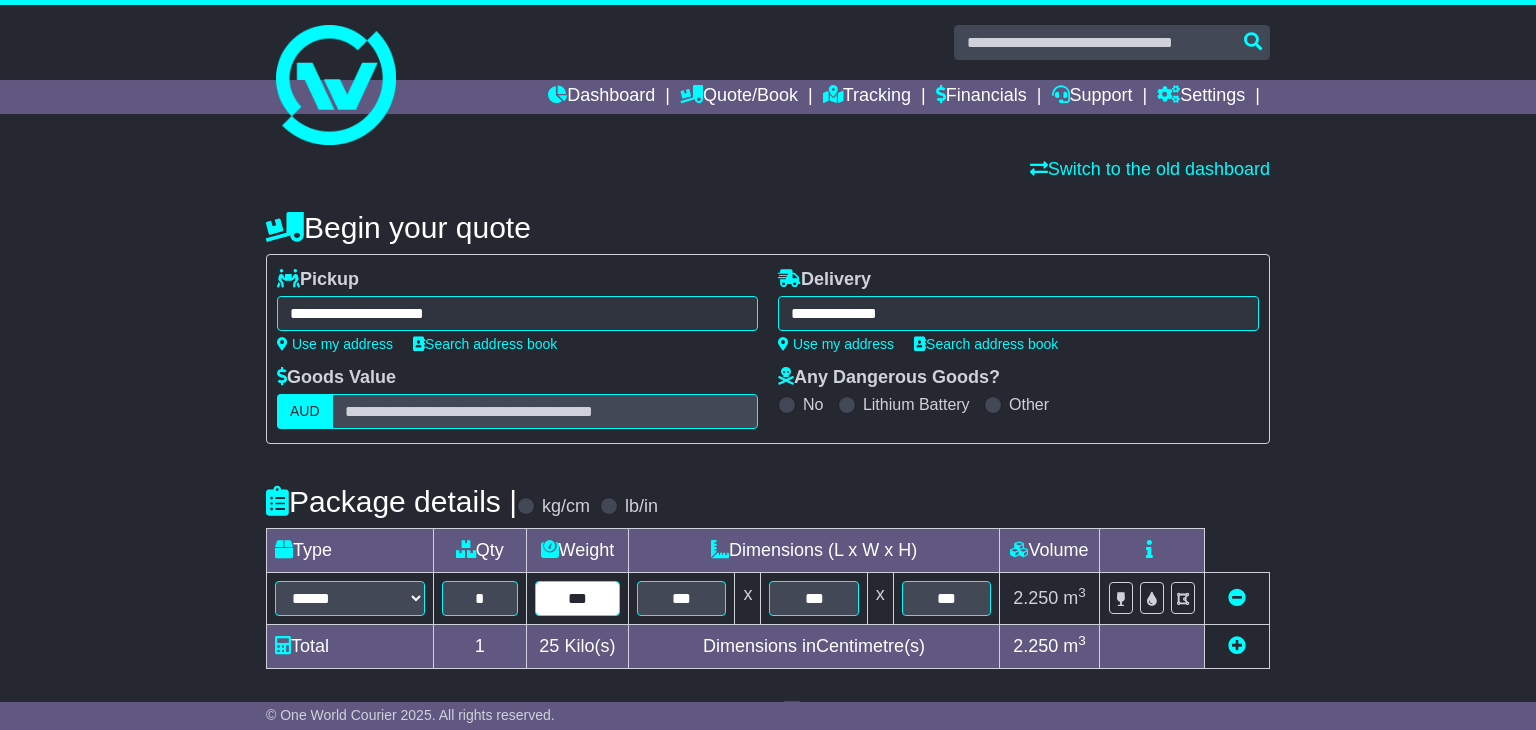 type on "***" 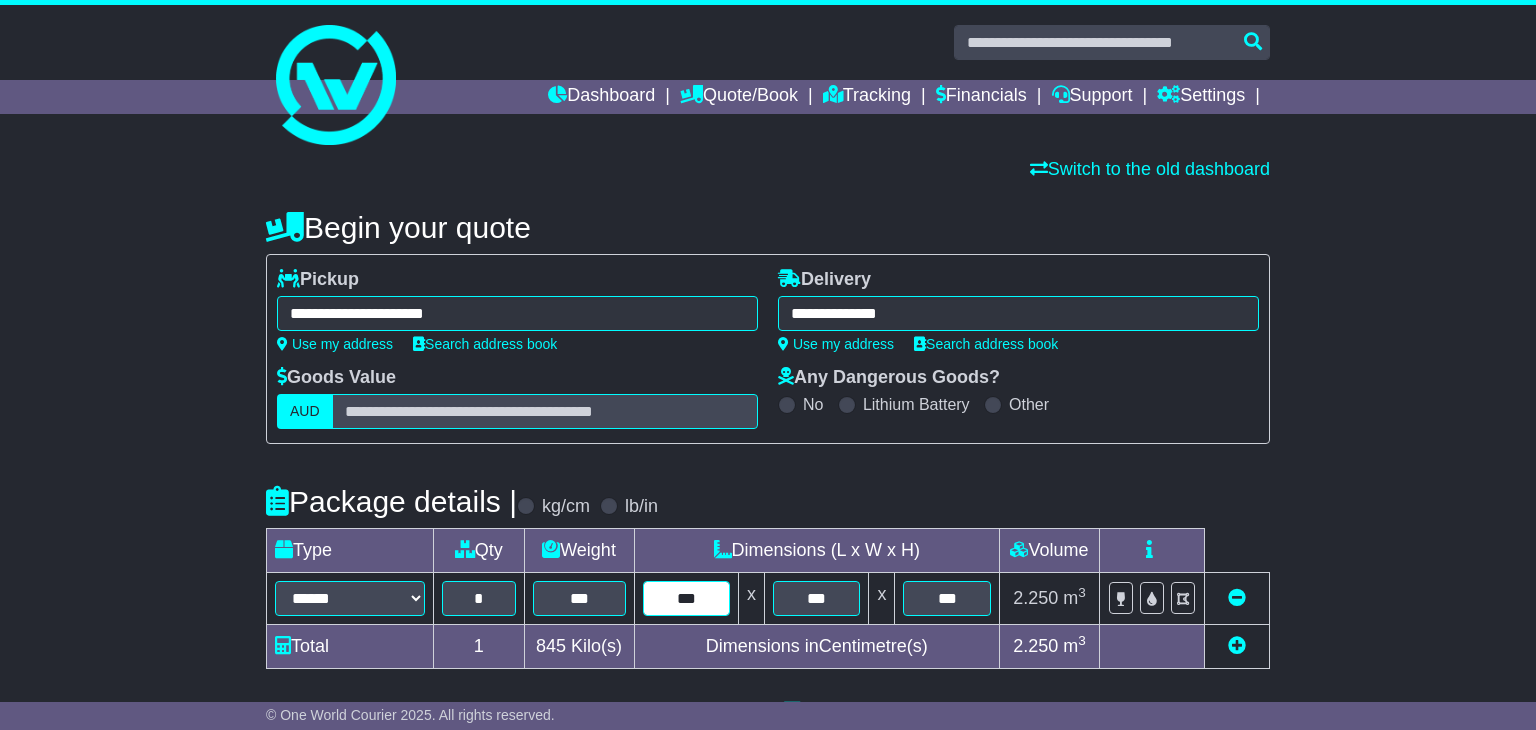 type on "***" 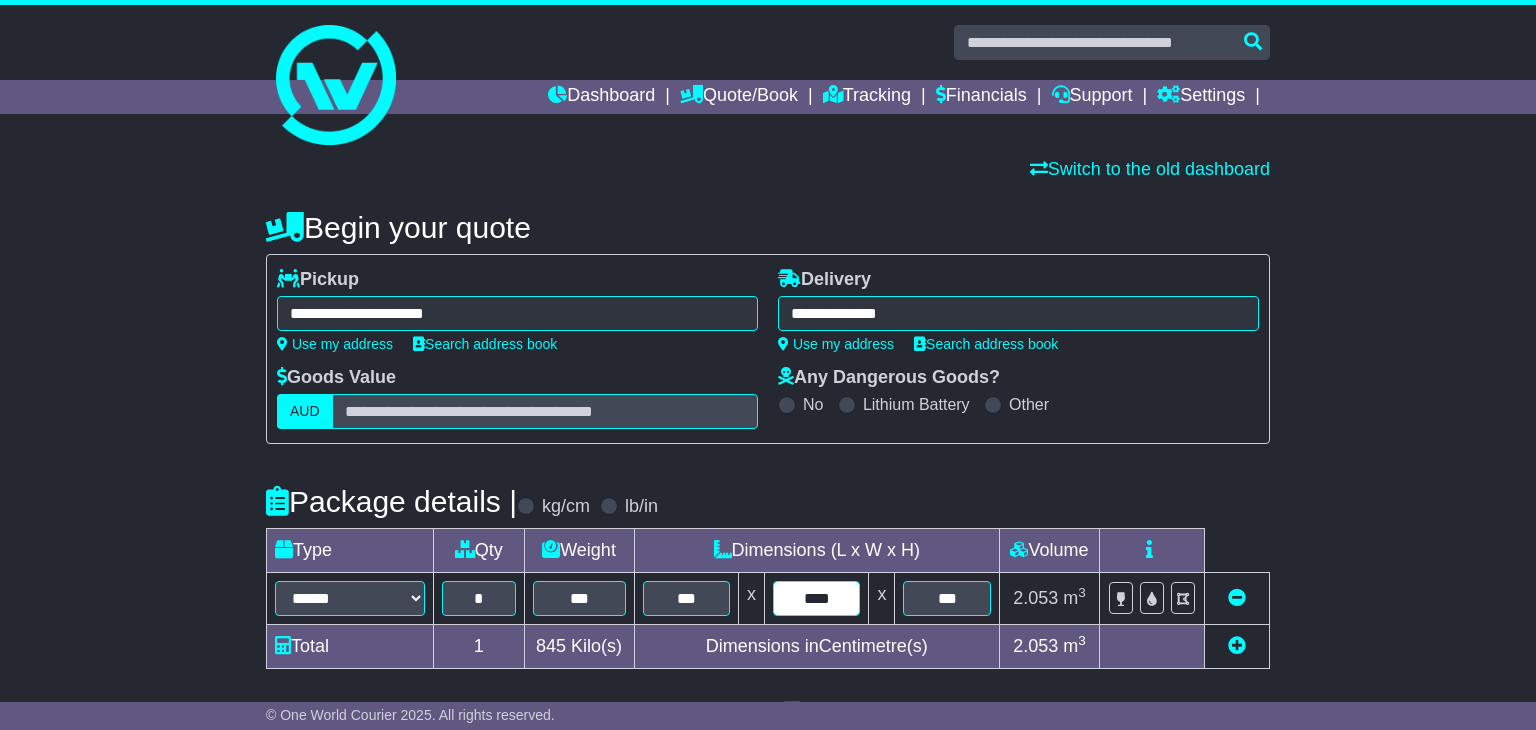 type on "***" 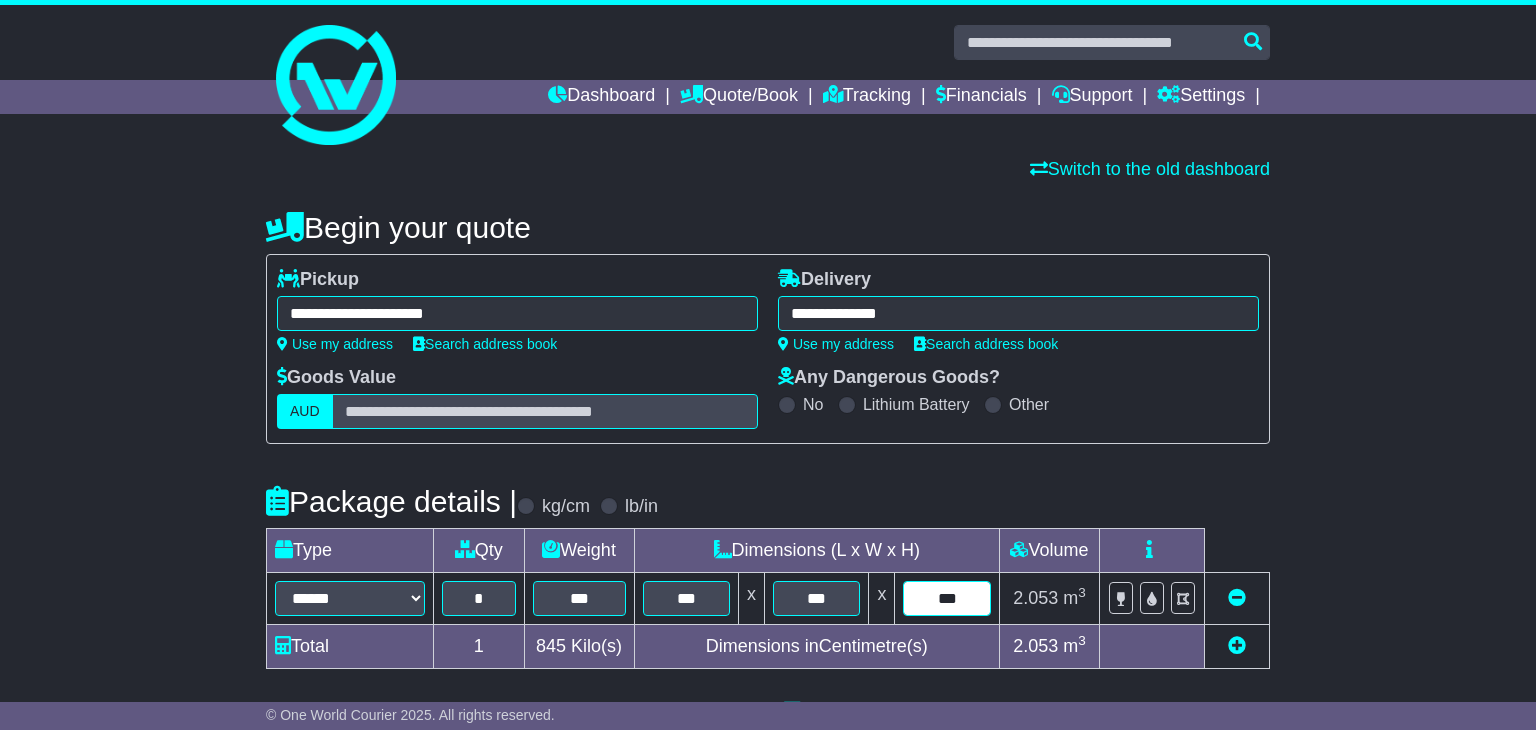 type on "***" 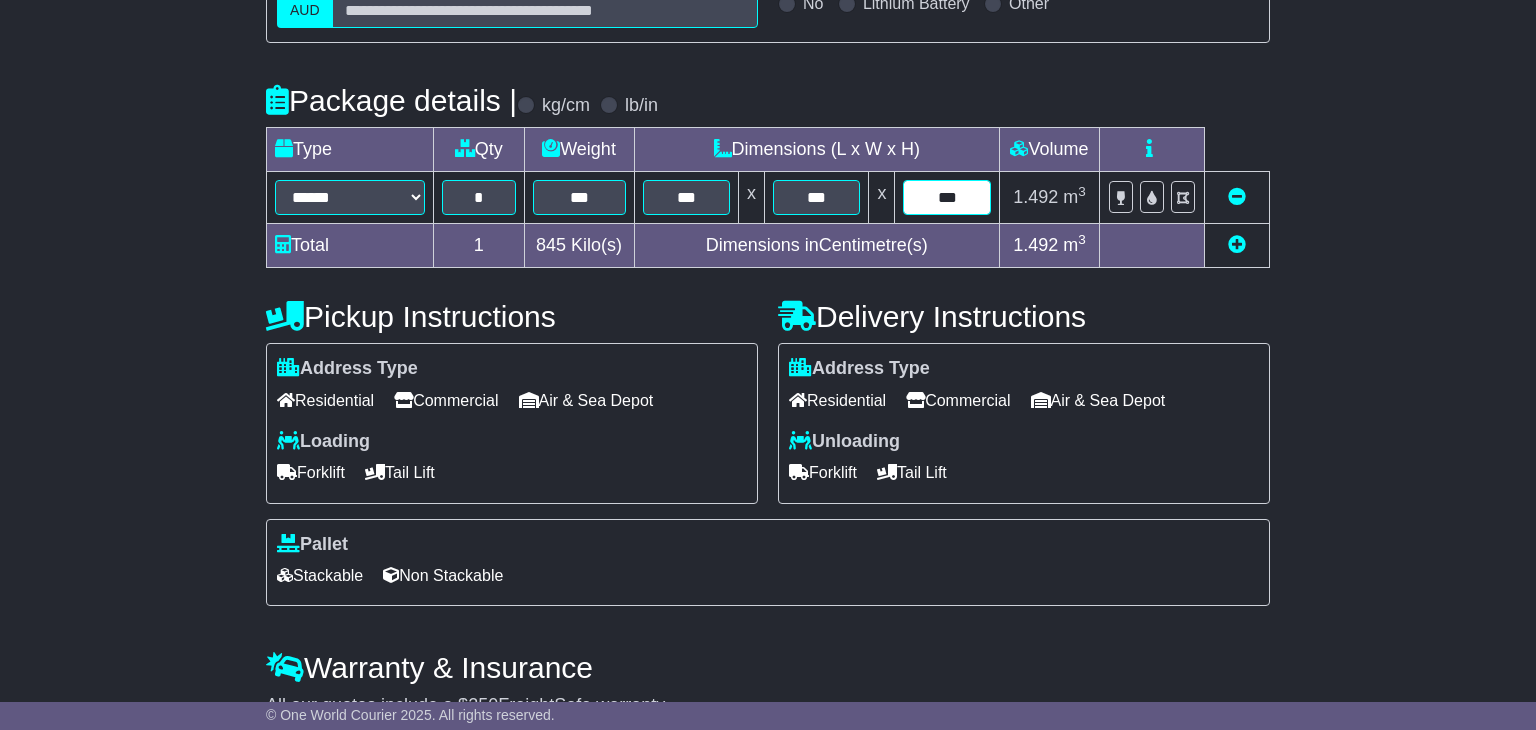 scroll, scrollTop: 505, scrollLeft: 0, axis: vertical 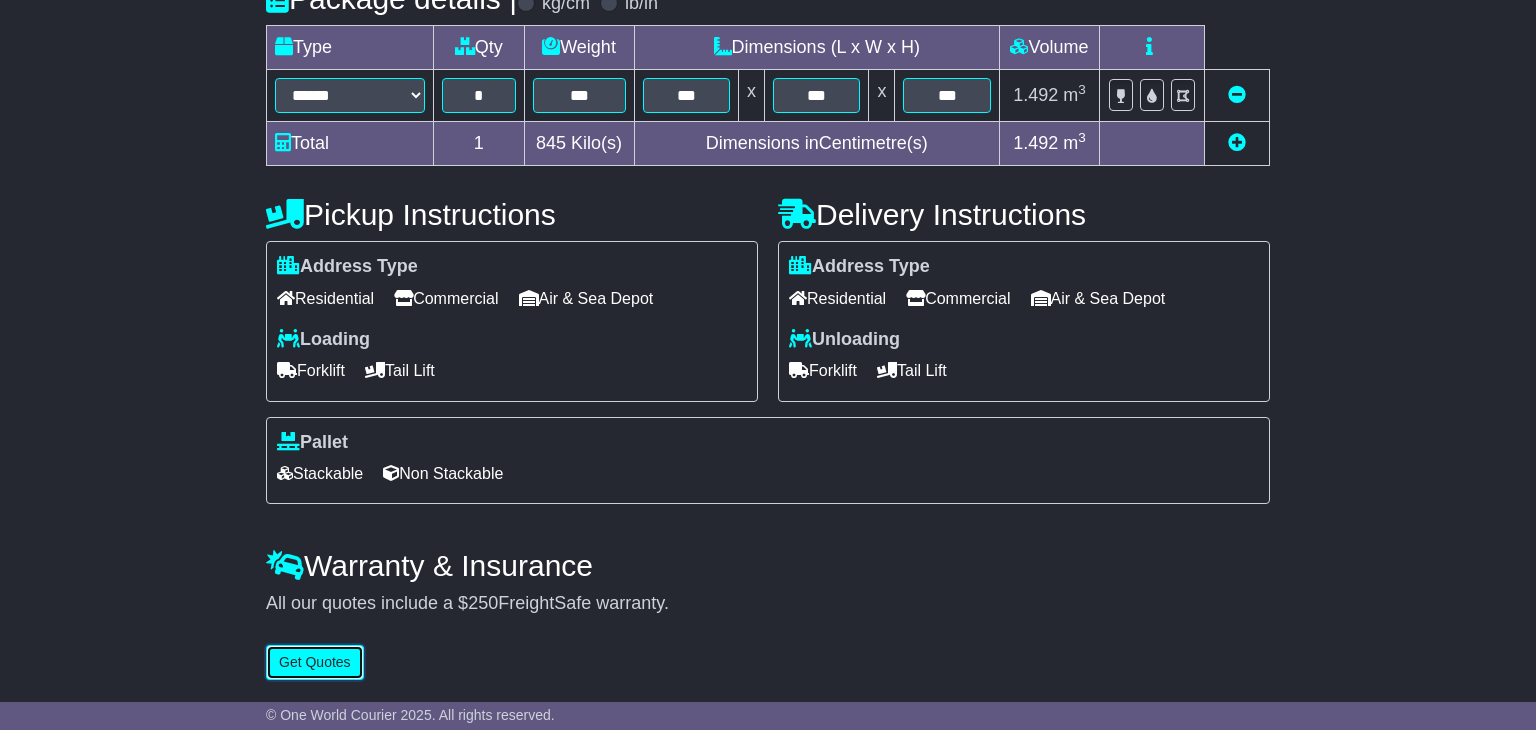click on "Get Quotes" at bounding box center (315, 662) 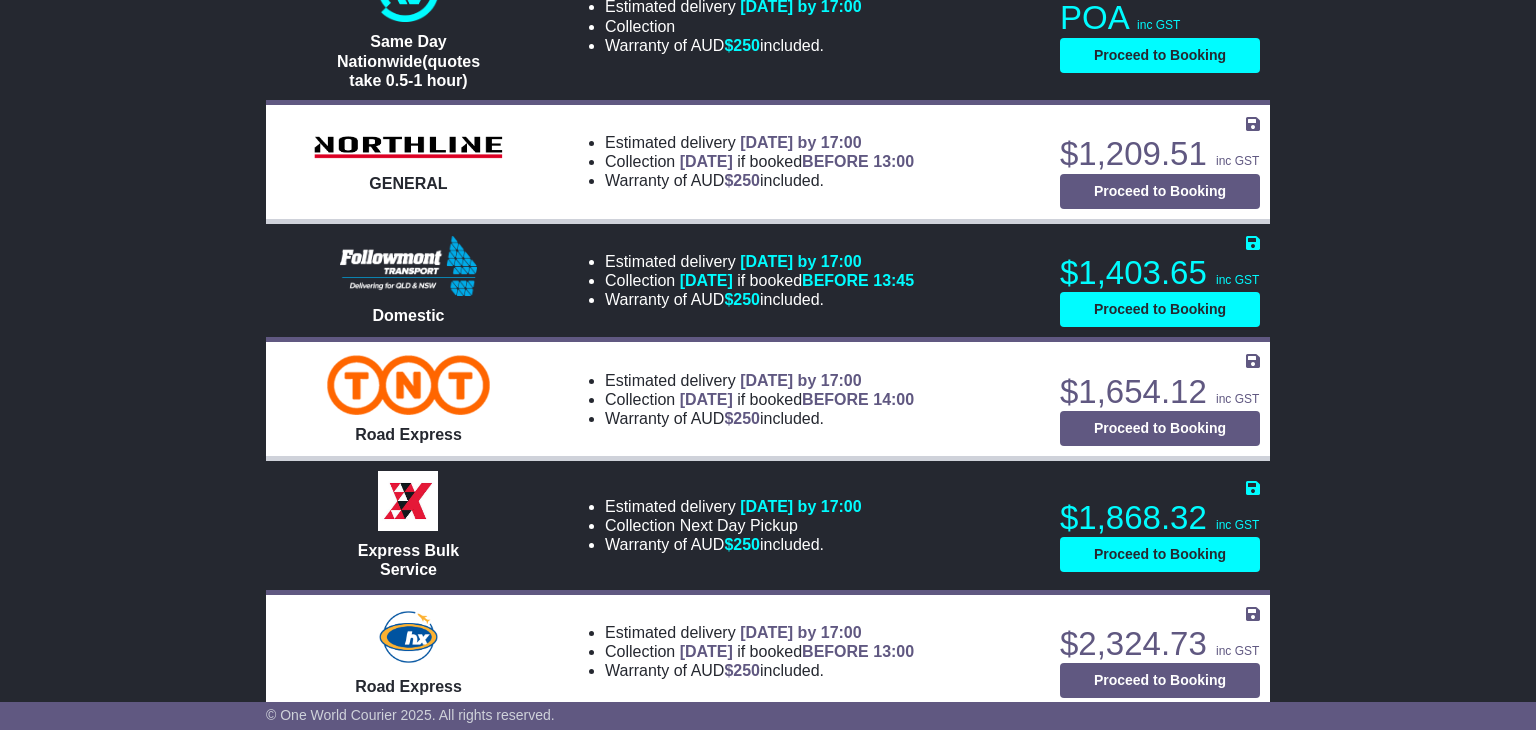 scroll, scrollTop: 0, scrollLeft: 0, axis: both 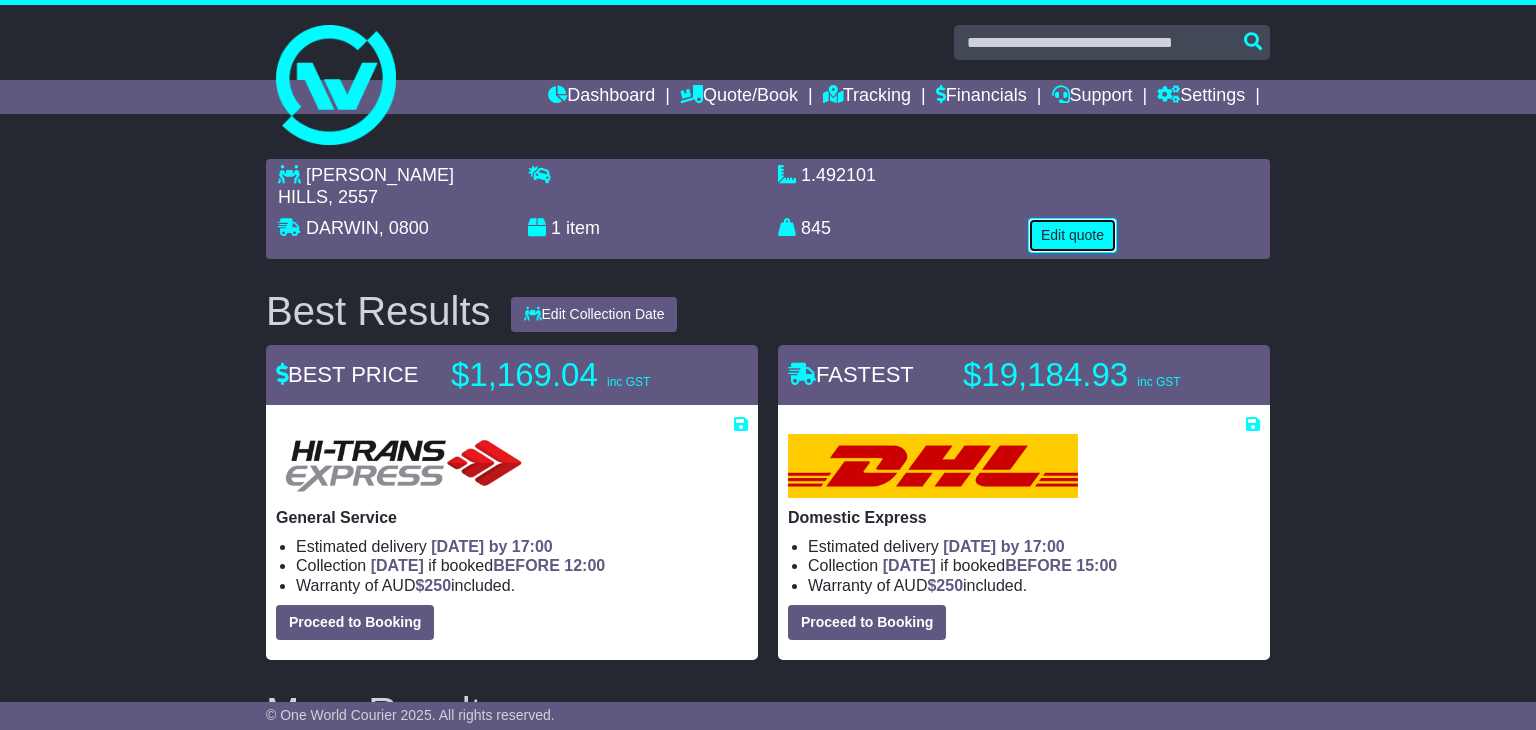 click on "Edit quote" at bounding box center [1072, 235] 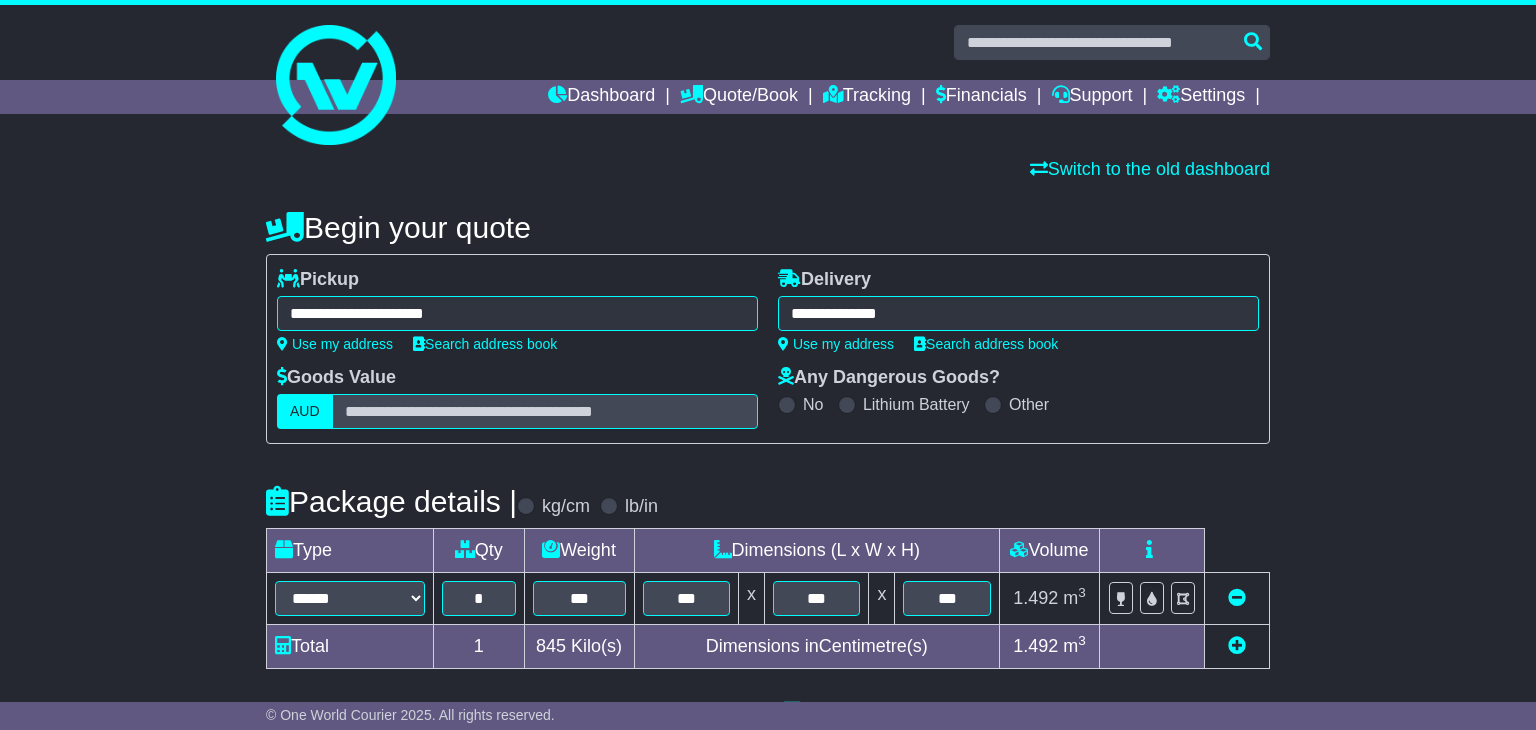 scroll, scrollTop: 505, scrollLeft: 0, axis: vertical 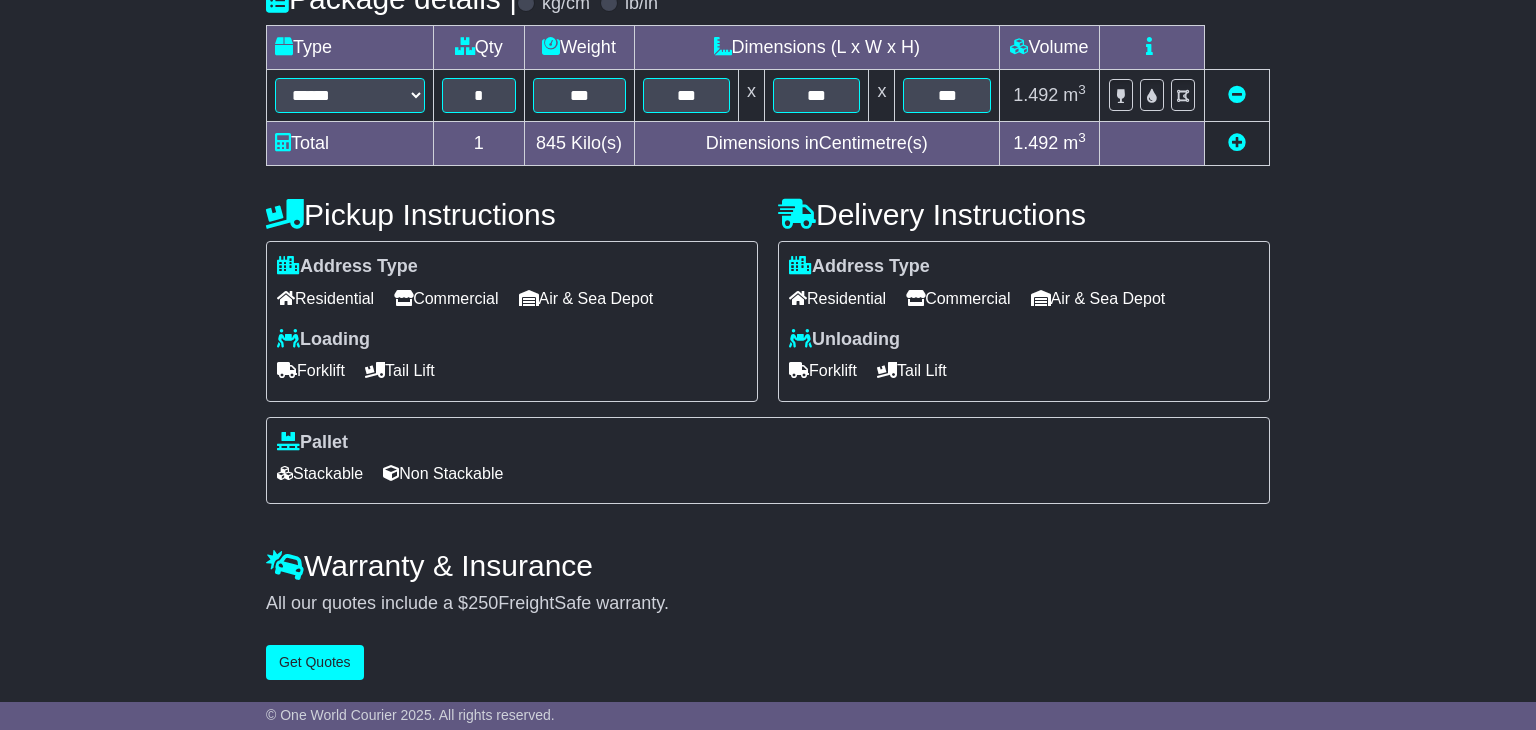 click on "Tail Lift" at bounding box center [400, 370] 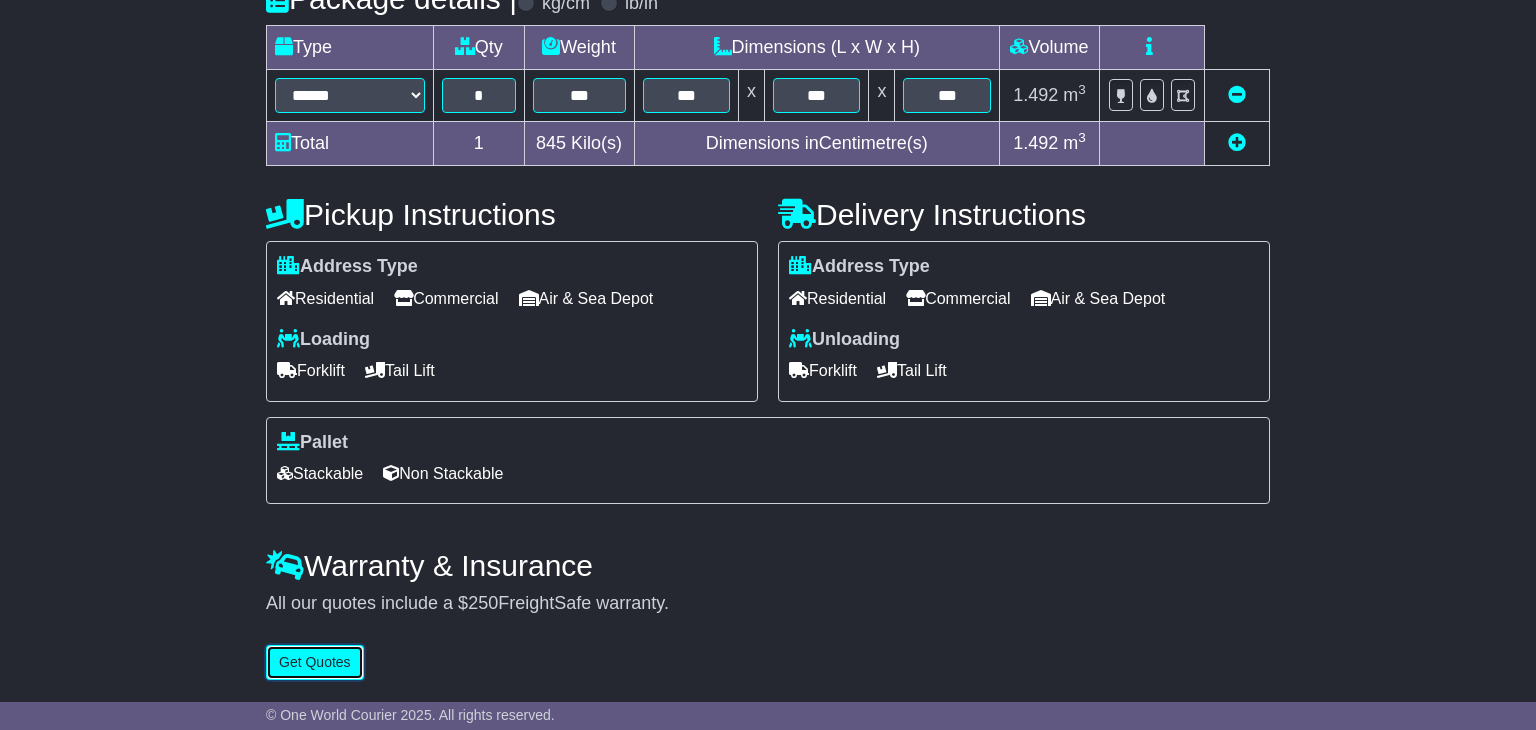 click on "Get Quotes" at bounding box center (315, 662) 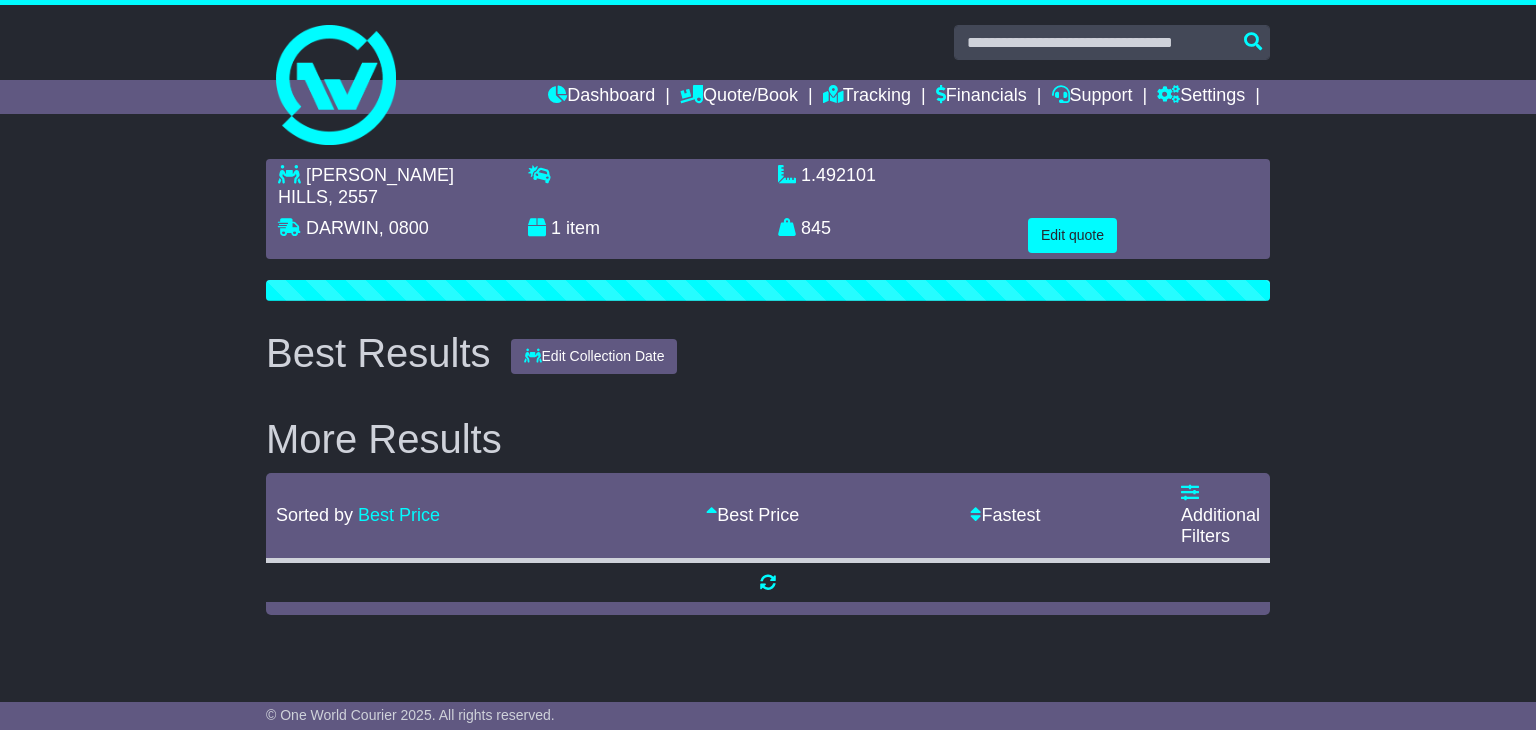 scroll, scrollTop: 0, scrollLeft: 0, axis: both 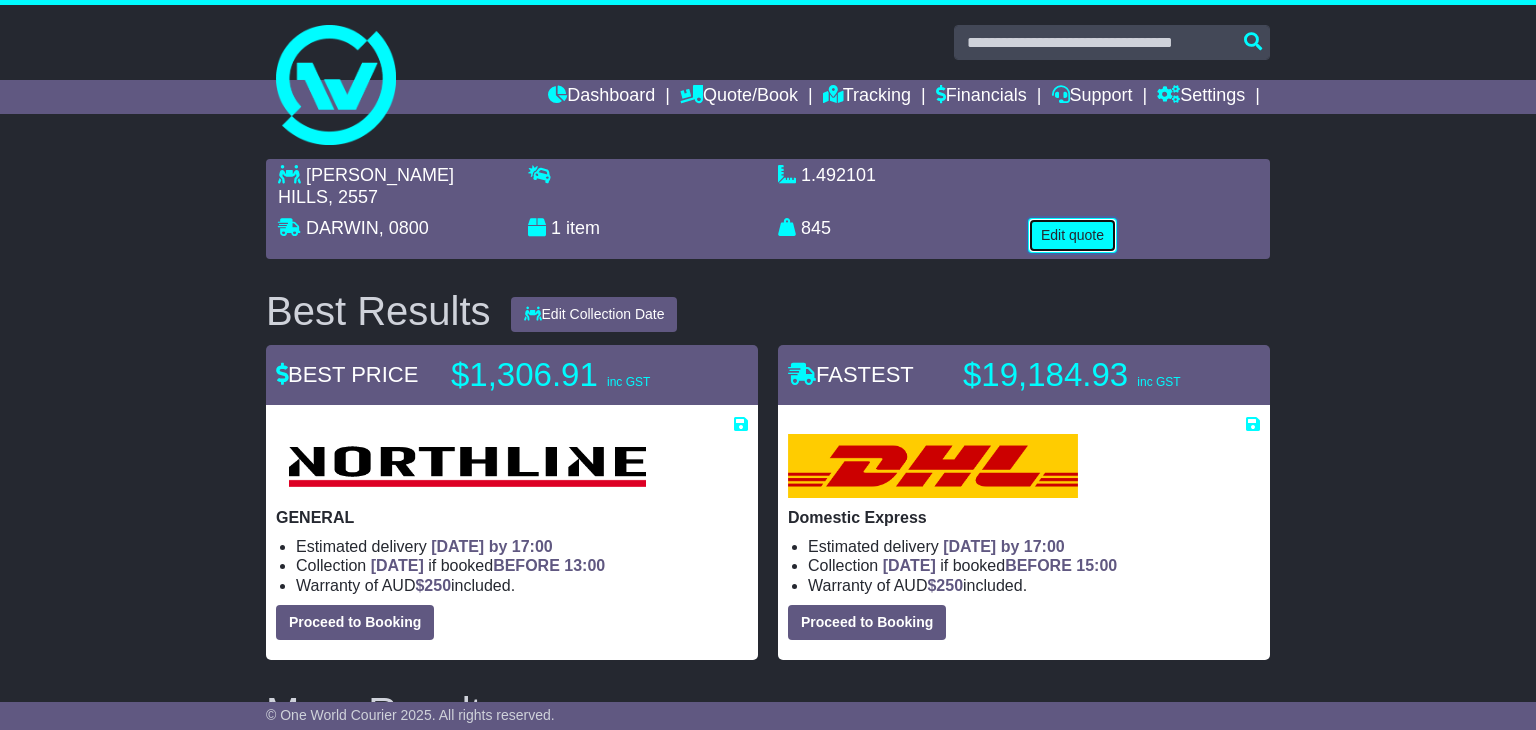 type 